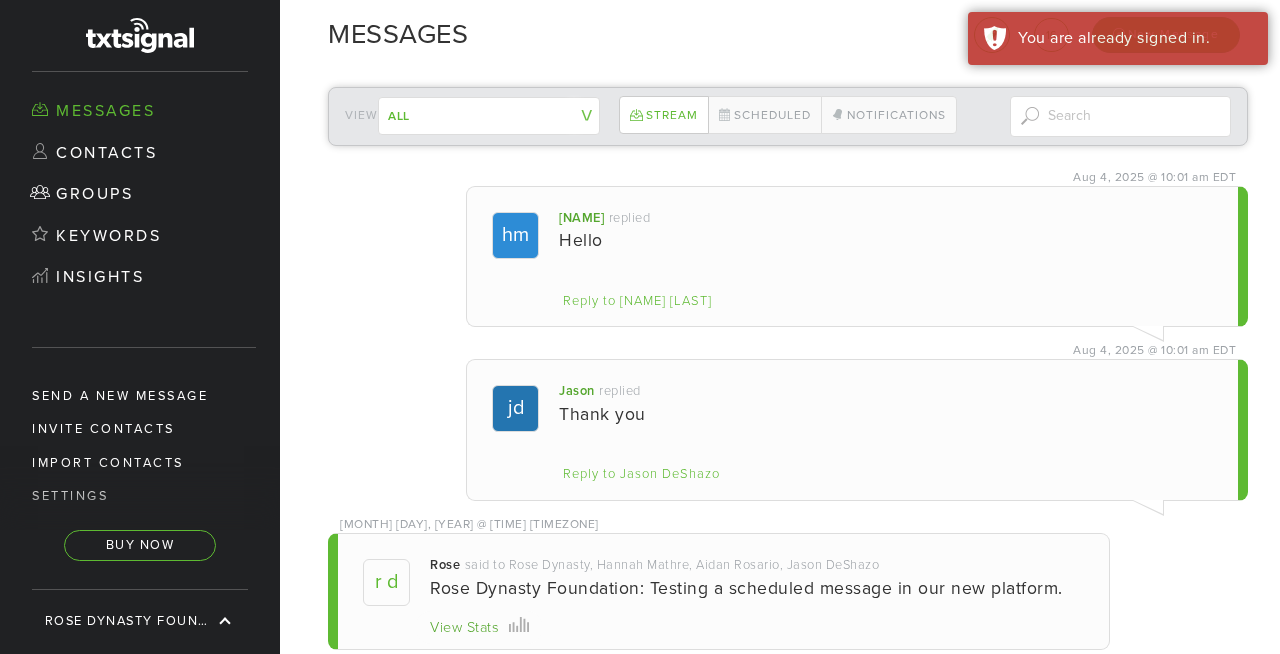 scroll, scrollTop: 0, scrollLeft: 0, axis: both 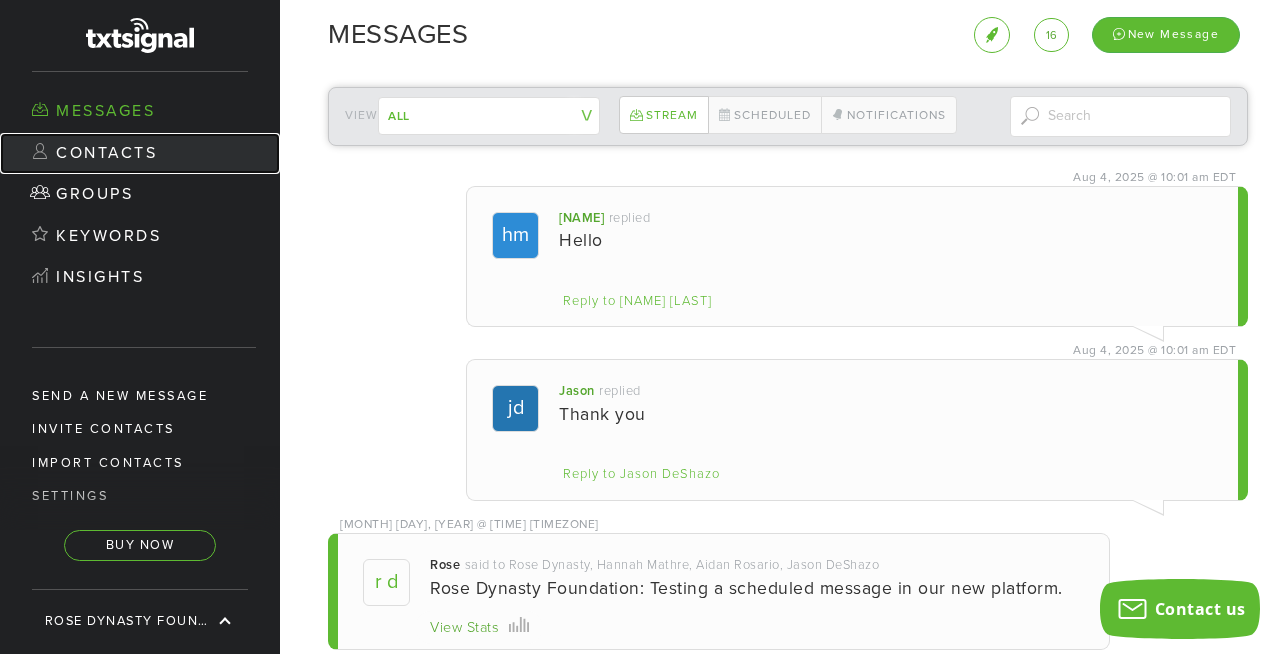 click on "Contacts" at bounding box center (140, 154) 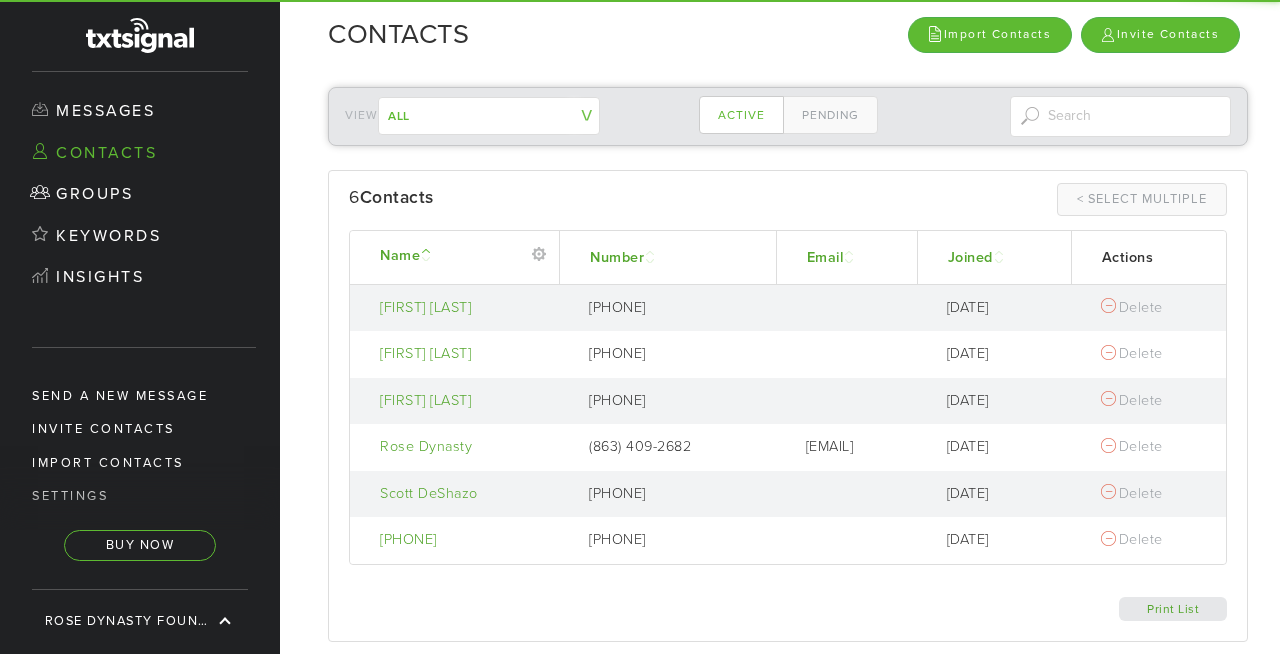 scroll, scrollTop: 0, scrollLeft: 0, axis: both 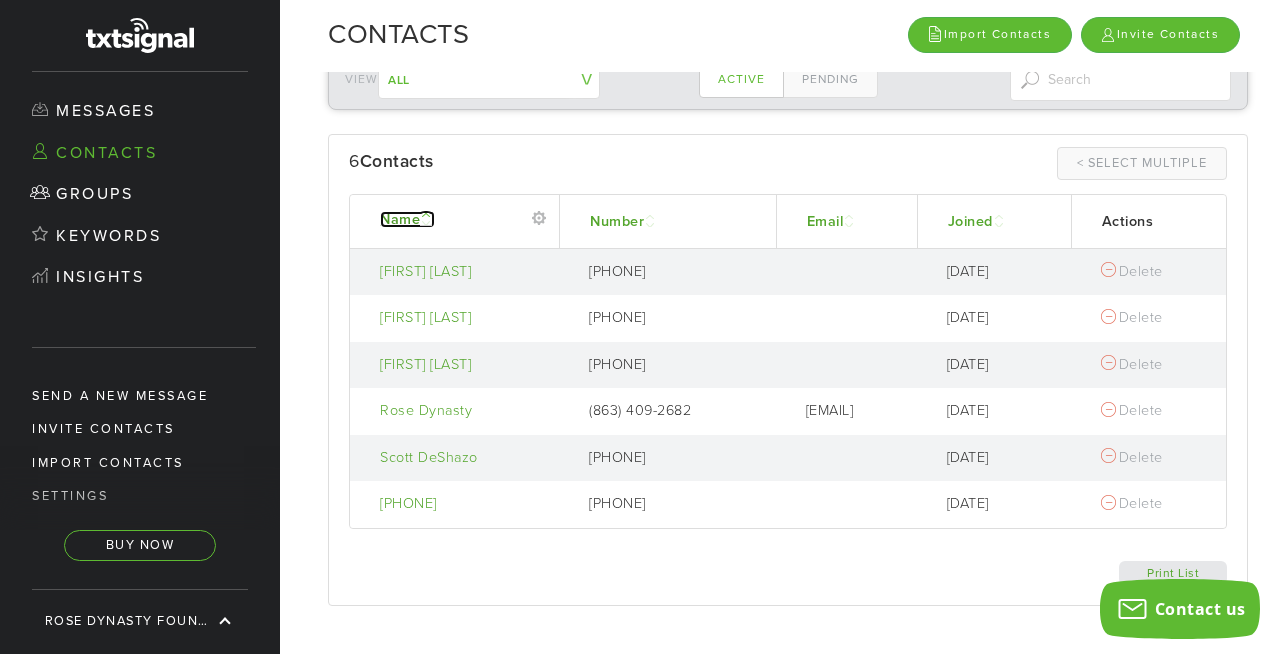 click on "Name" at bounding box center (407, 219) 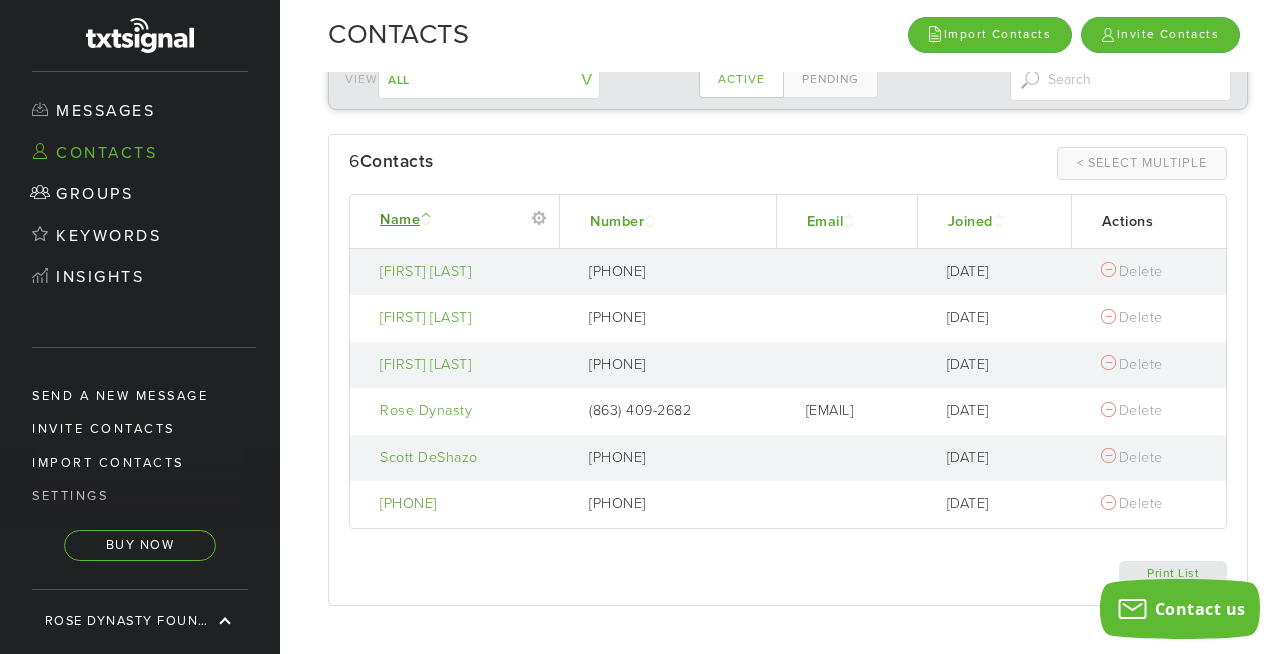 scroll, scrollTop: 0, scrollLeft: 0, axis: both 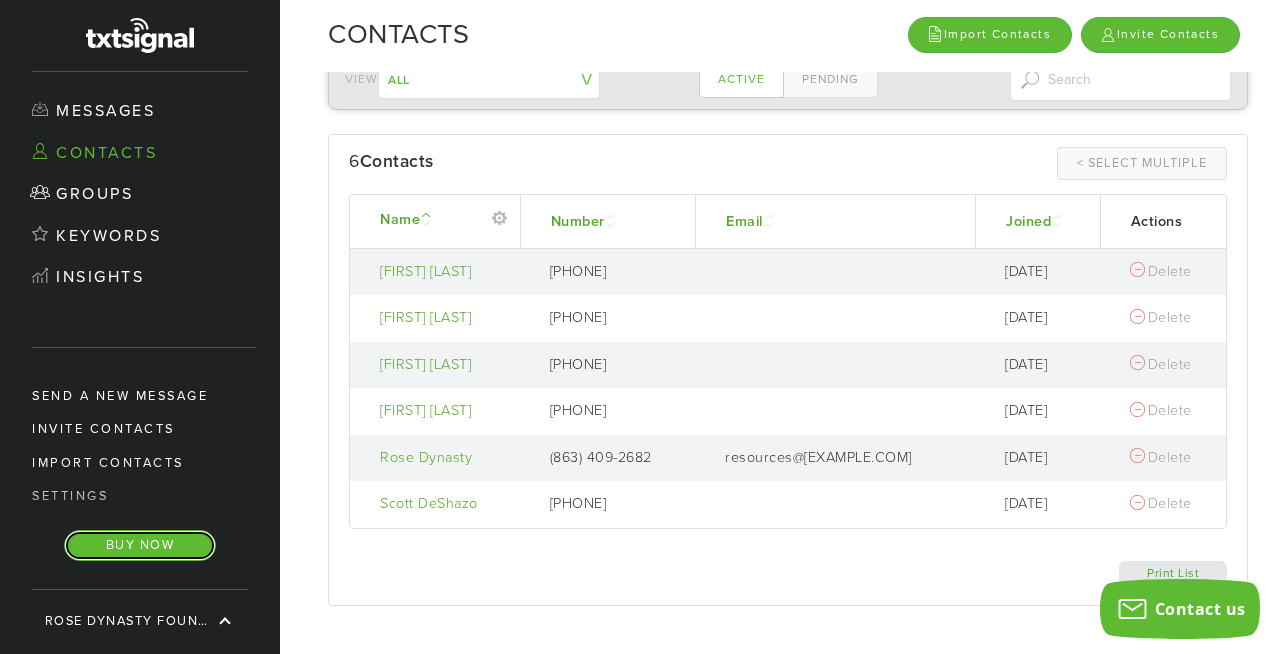 click on "Buy Now" at bounding box center (140, 545) 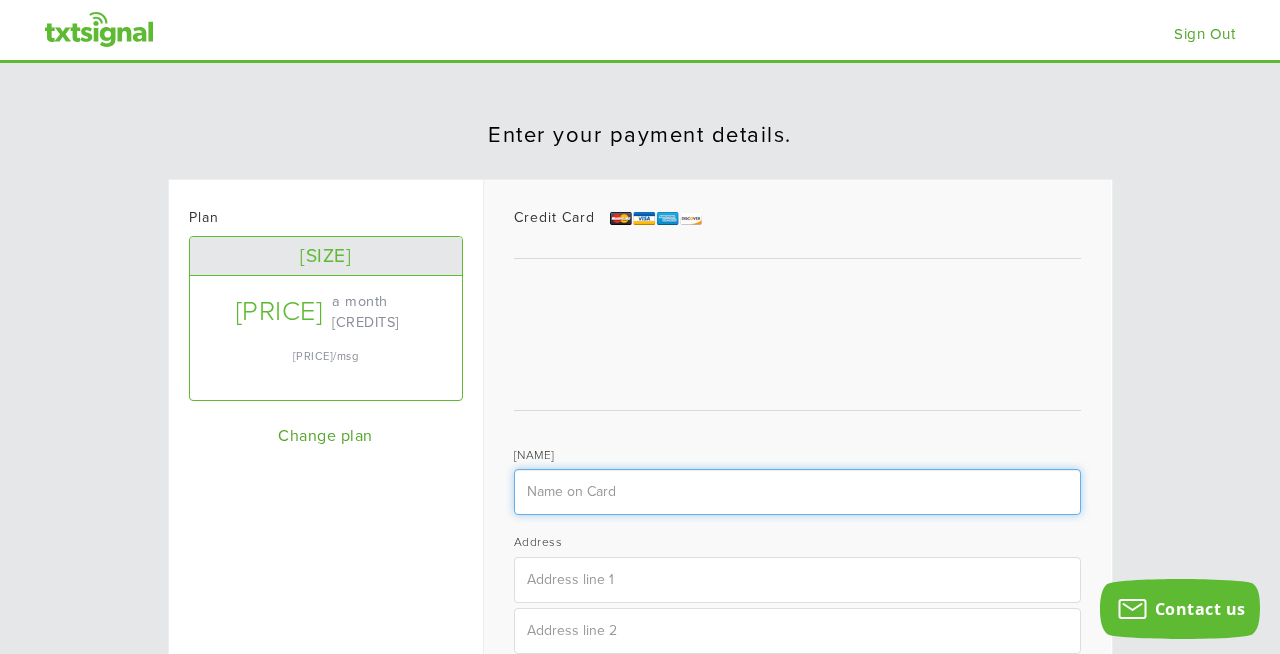 click at bounding box center (798, 492) 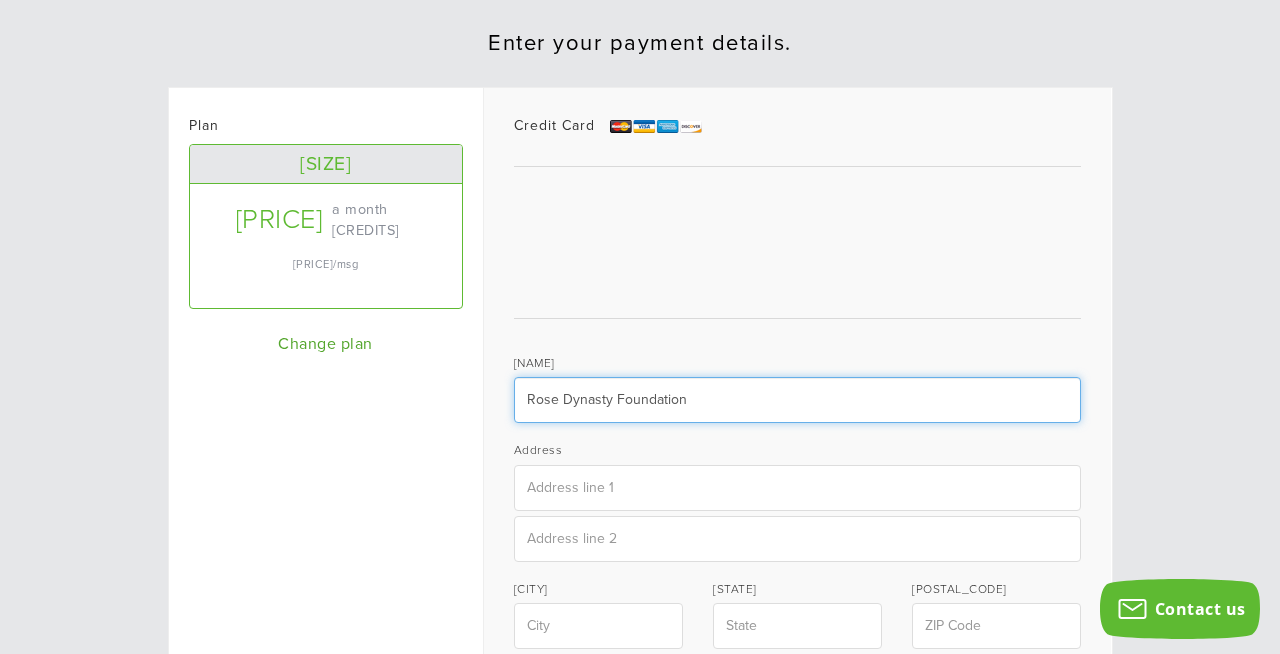 scroll, scrollTop: 285, scrollLeft: 0, axis: vertical 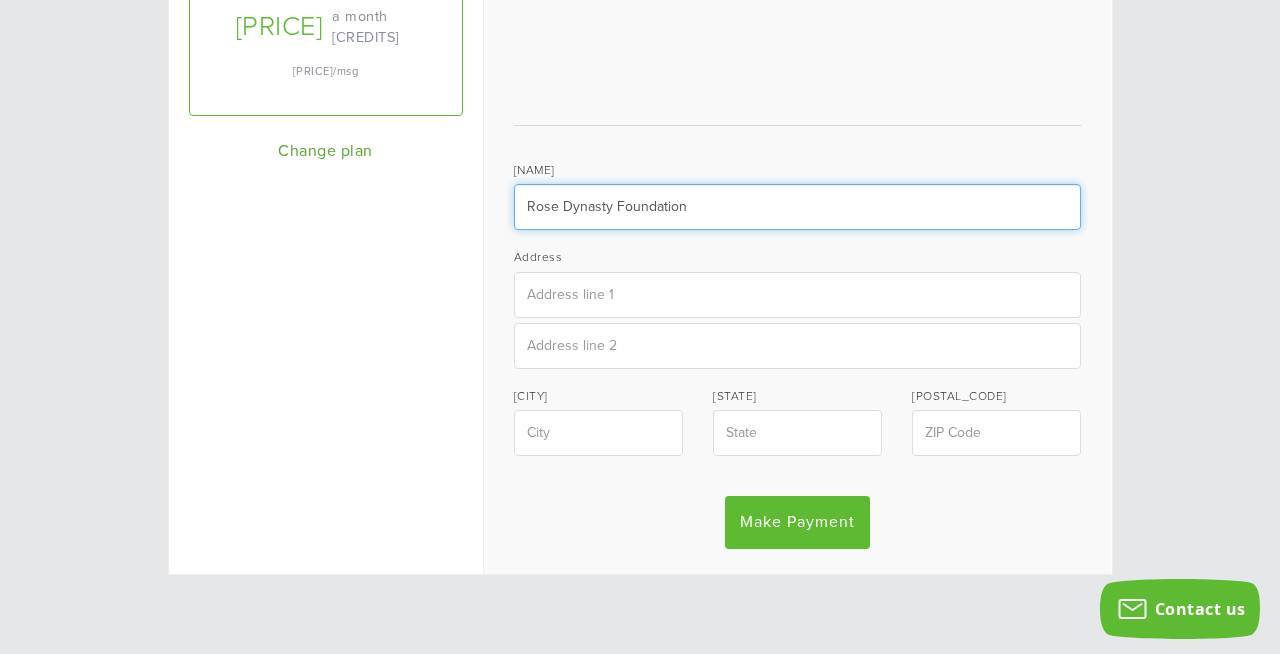 type on "Rose Dynasty Foundation" 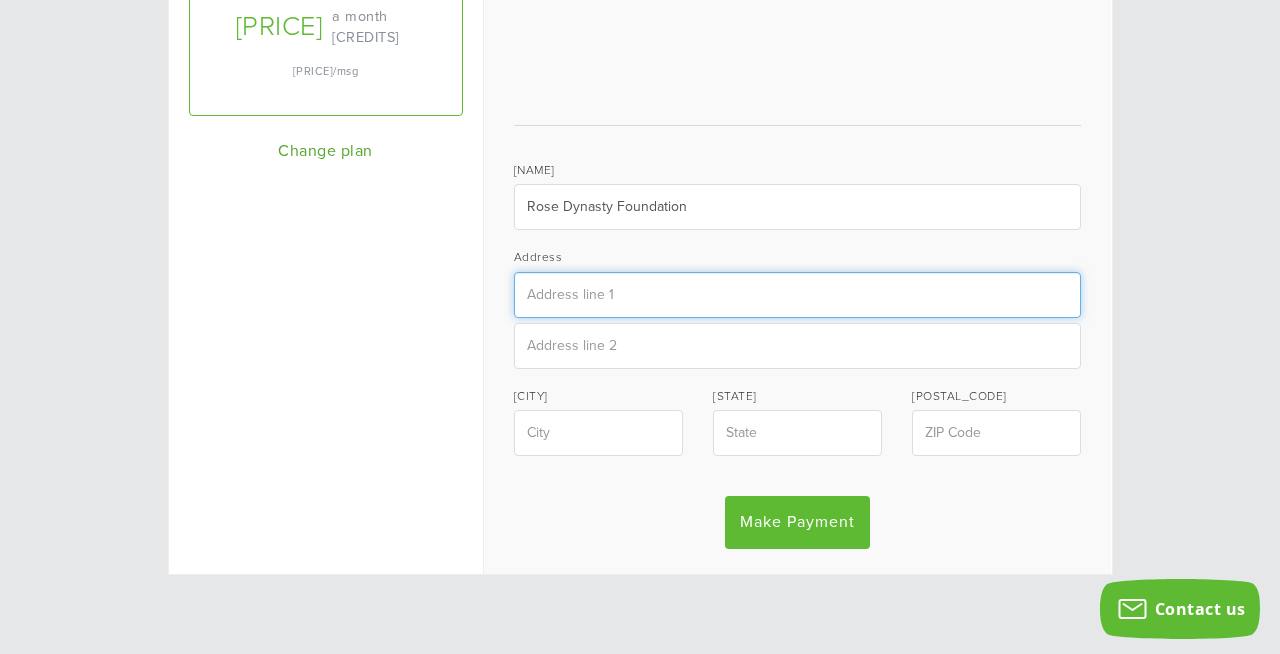 click at bounding box center [798, 295] 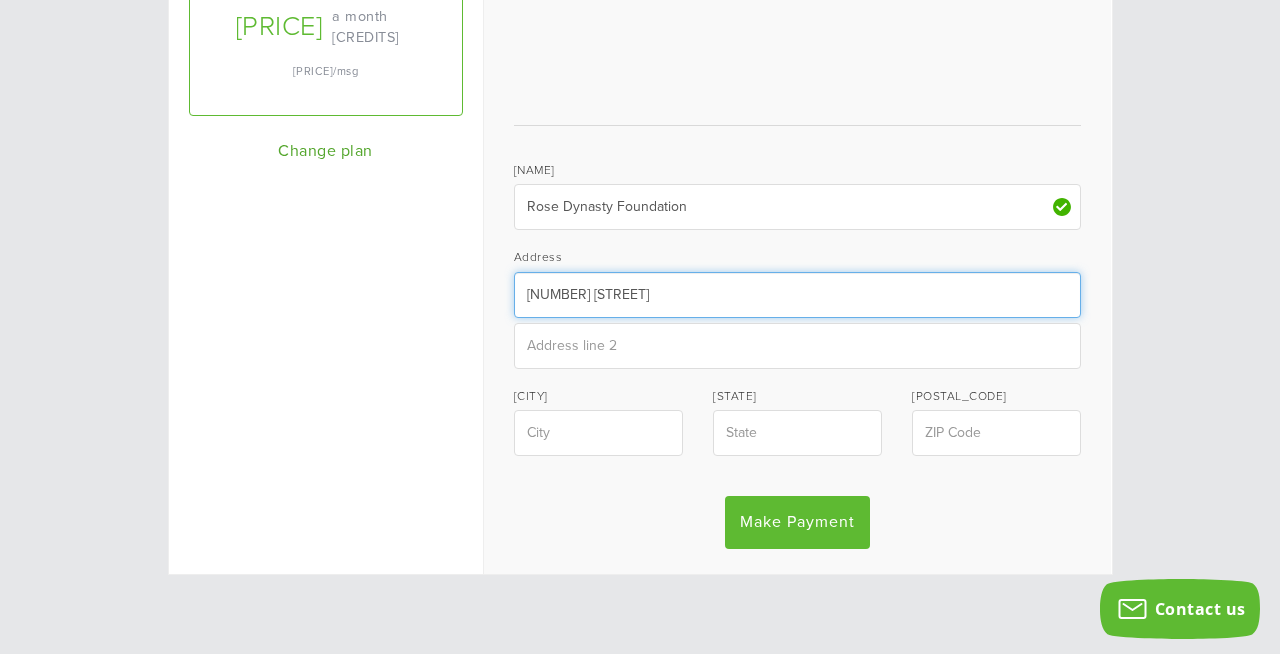 type on "1253 W Memorial Blvd." 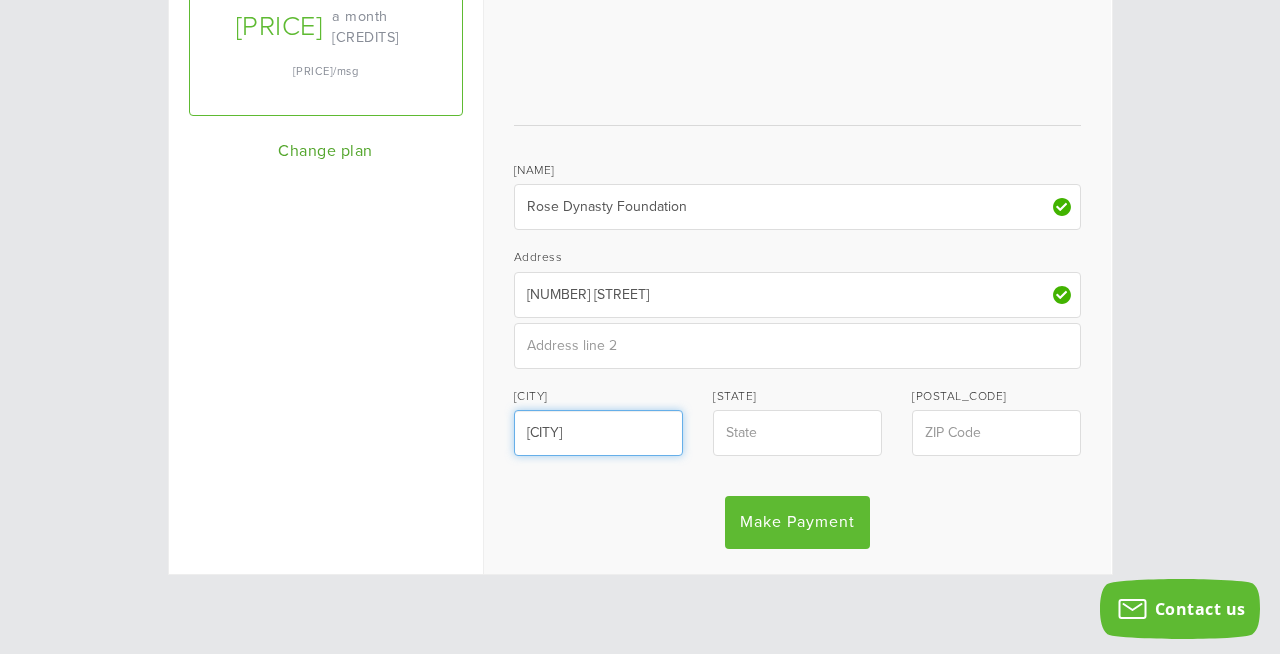 type on "Lakeland" 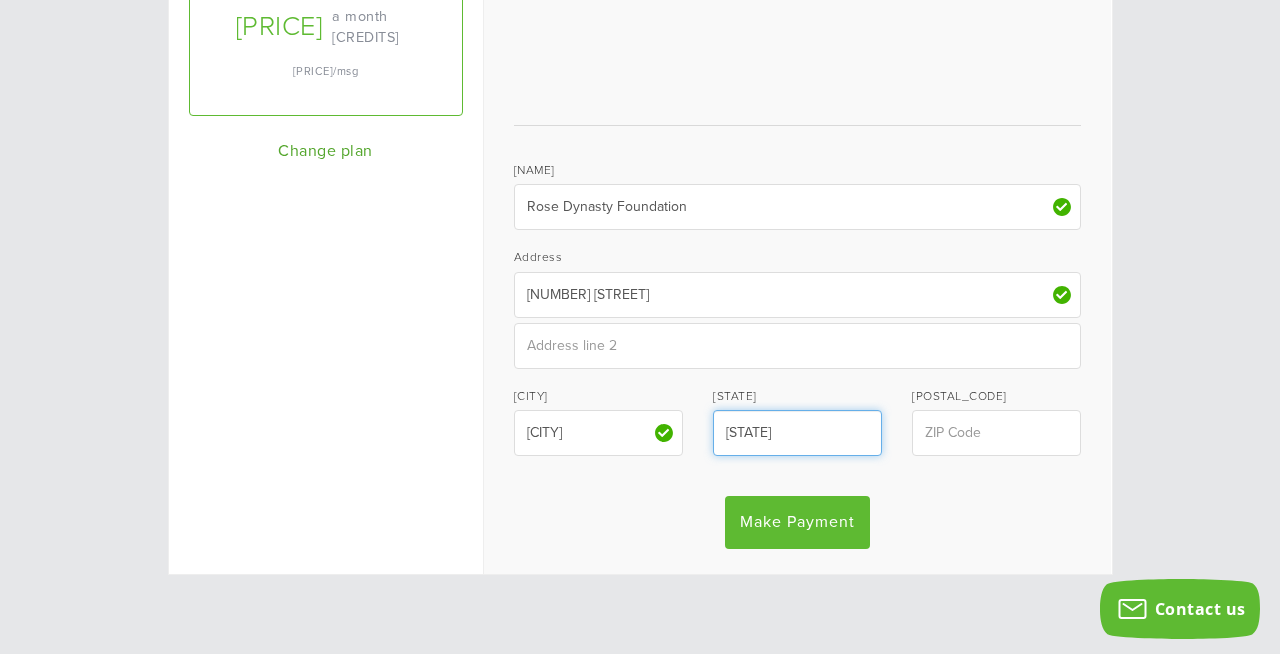 type on "FL" 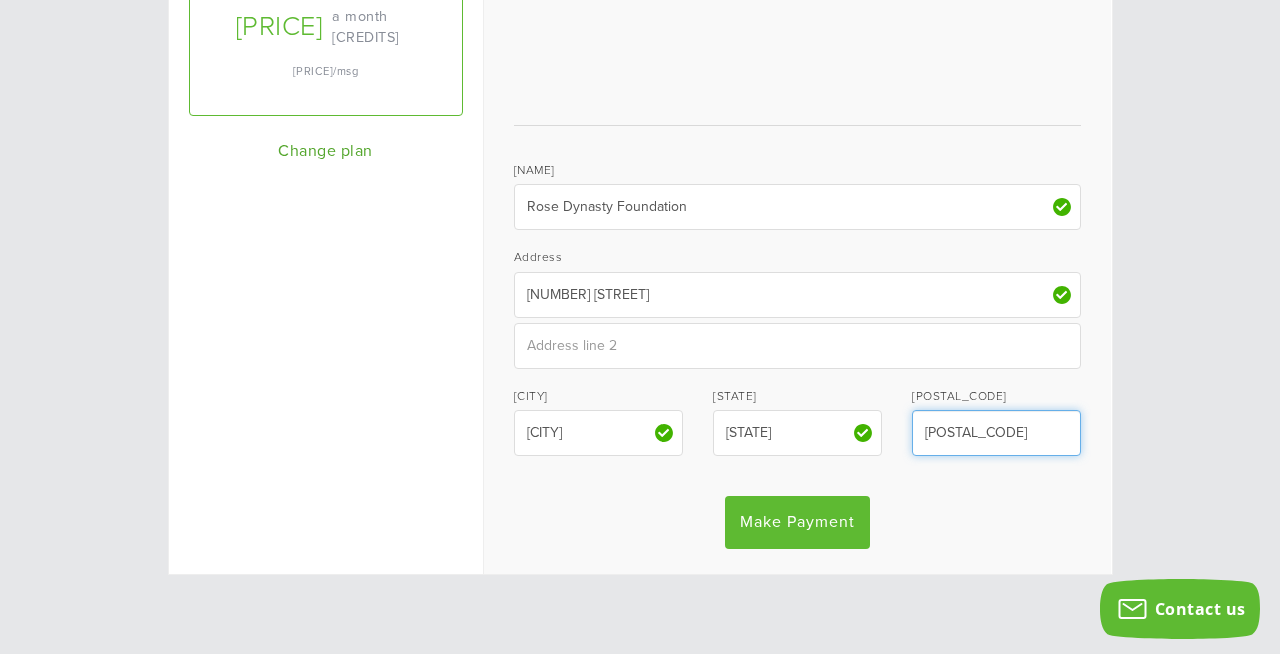 type on "33815" 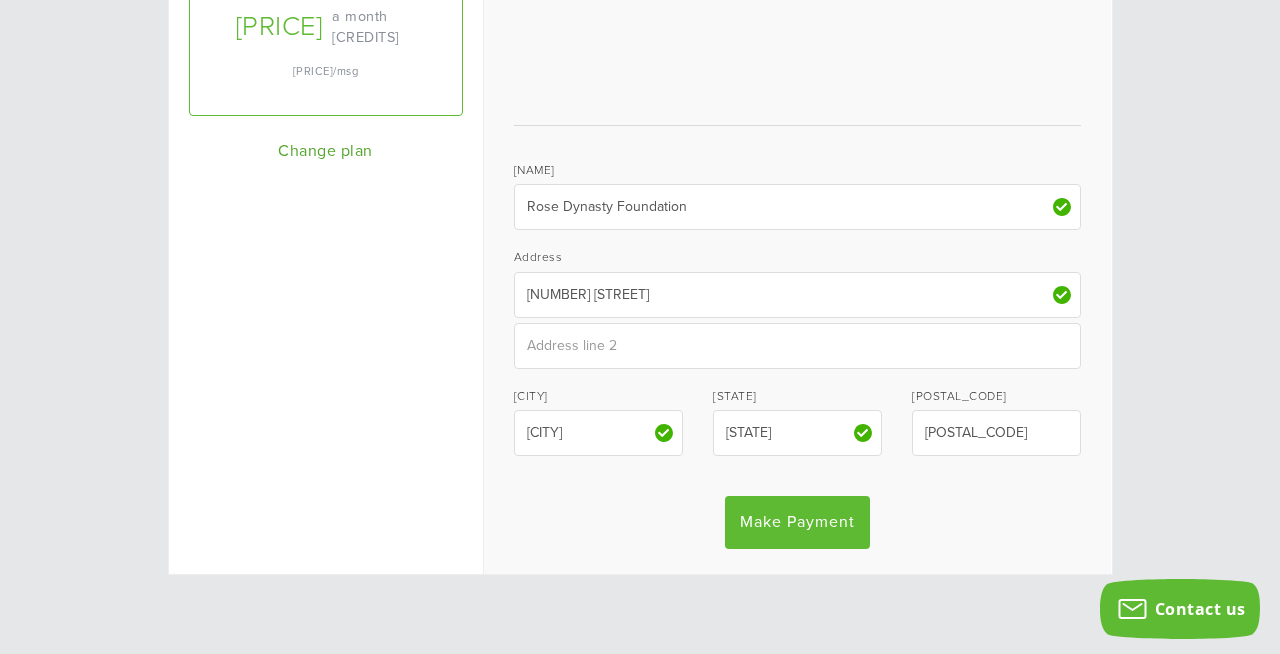 click on "Make Payment" at bounding box center (798, 510) 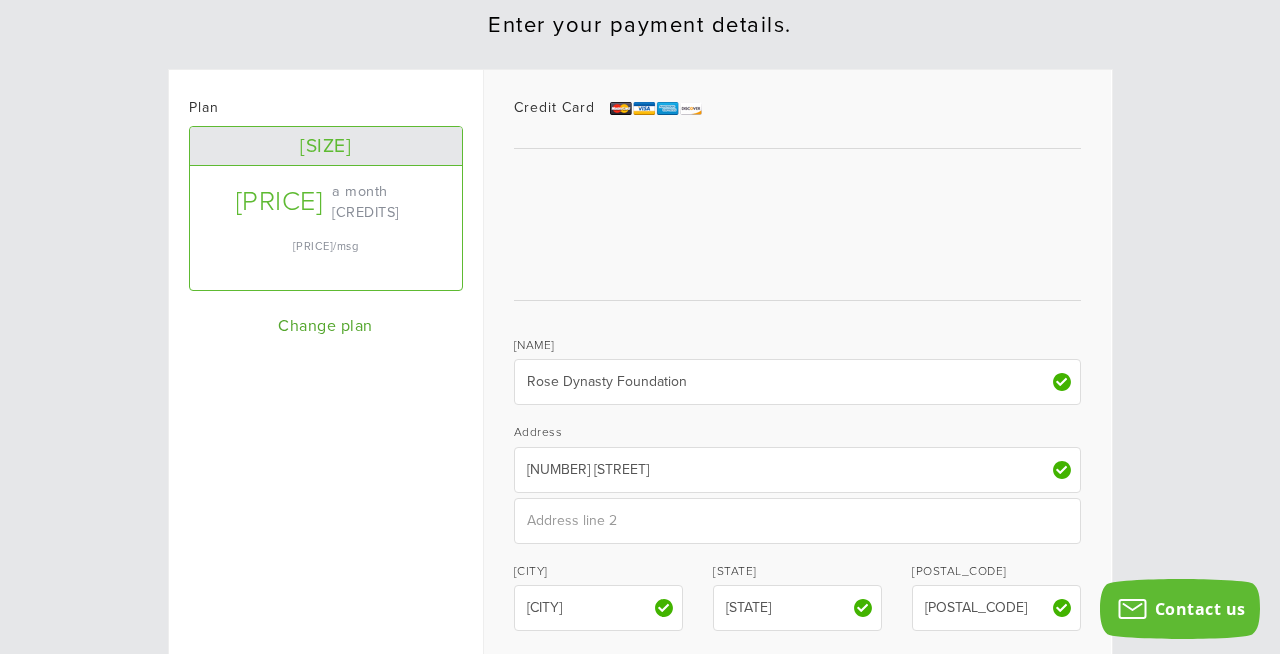 scroll, scrollTop: 285, scrollLeft: 0, axis: vertical 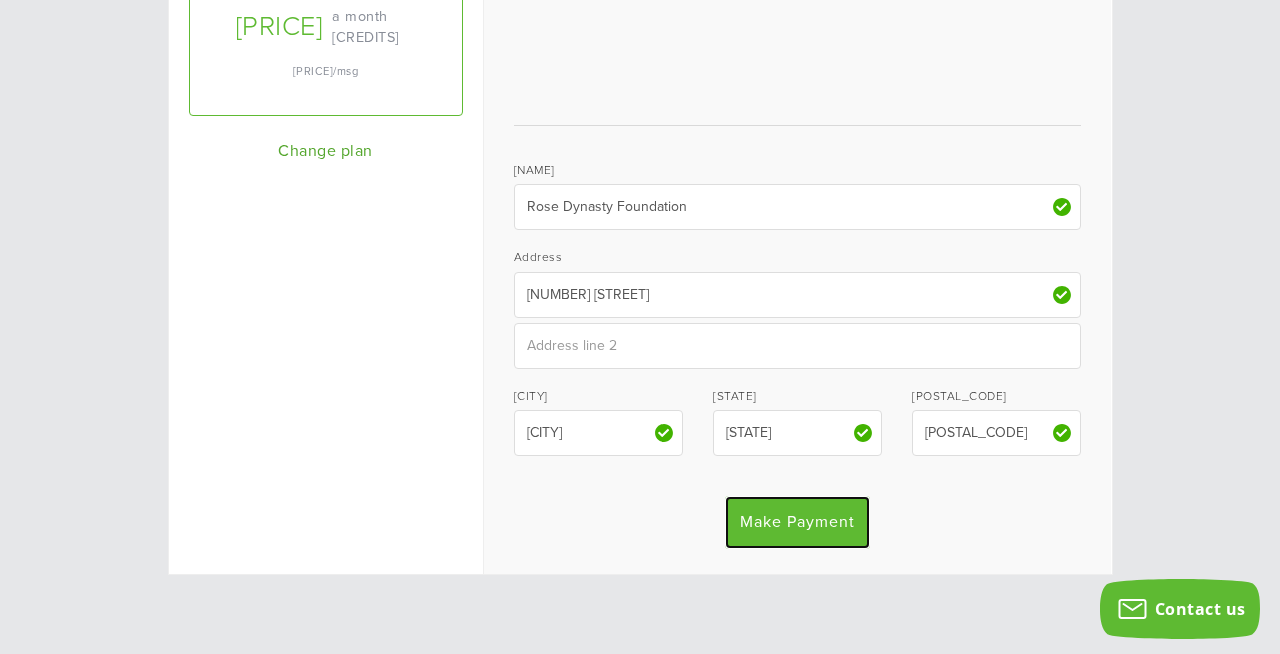 click on "Make Payment" at bounding box center [797, 522] 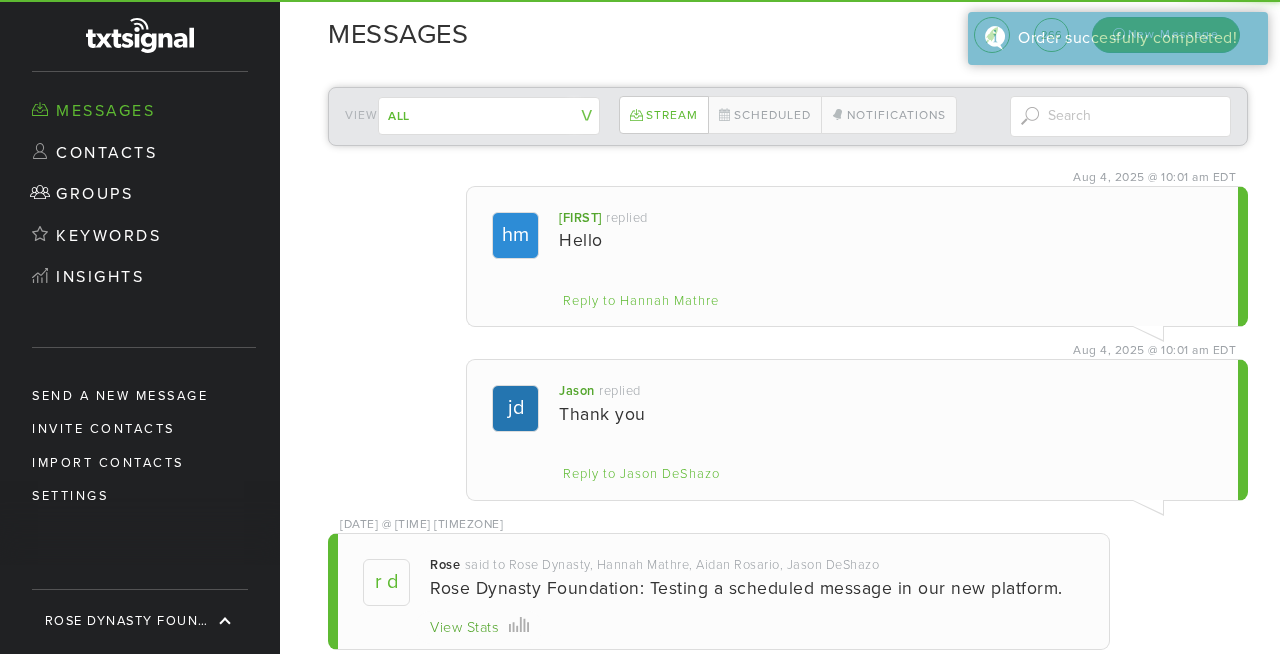 scroll, scrollTop: 0, scrollLeft: 0, axis: both 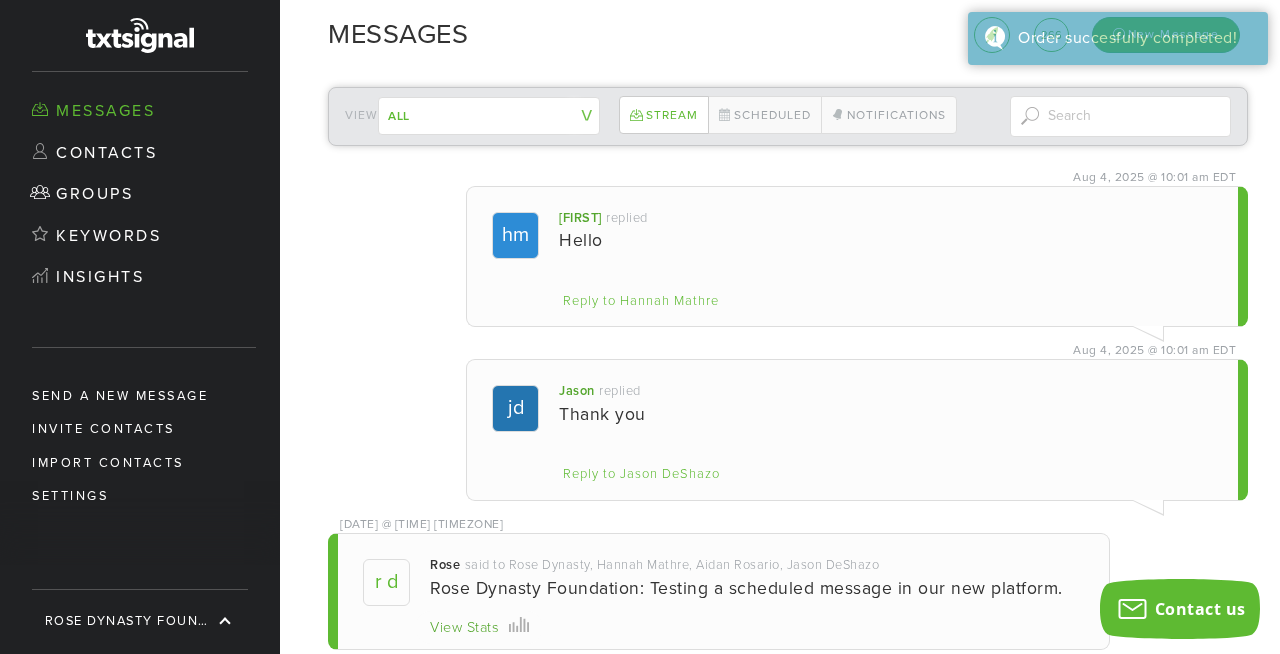 click on "Aug 4, 2025 @ 10:01 am EDT
HM
Hannah
replied
Hello
Reply to Hannah Mathre
Sent
0
Open Rate
NaN%
Clicks
N/A
Click Rate
N/A
Aug 4, 2025 @ 10:01 am EDT
JD
Jason
replied
Thank you
Reply to Jason DeShazo
Sent
0
Open Rate
NaN%
Clicks
N/A
Click Rate
N/A
Aug 4, 2025 @ 10:00 am EDT
R D
Rose
said to Rose Dynasty, Hannah Mathre, Aidan Rosario, Jason DeShazo
Rose Dynasty Foundation: Testing a scheduled message in our new platform.
View Stats
Close Stats
Sent
4
Open Rate
100.0%
Clicks
N/A
Click Rate
N/A
Jul 31, 2025 @ 4:42 pm EDT
R D
Rose
said to All
View Stats
Close Stats
Sent
5
Open Rate" at bounding box center [788, 505] 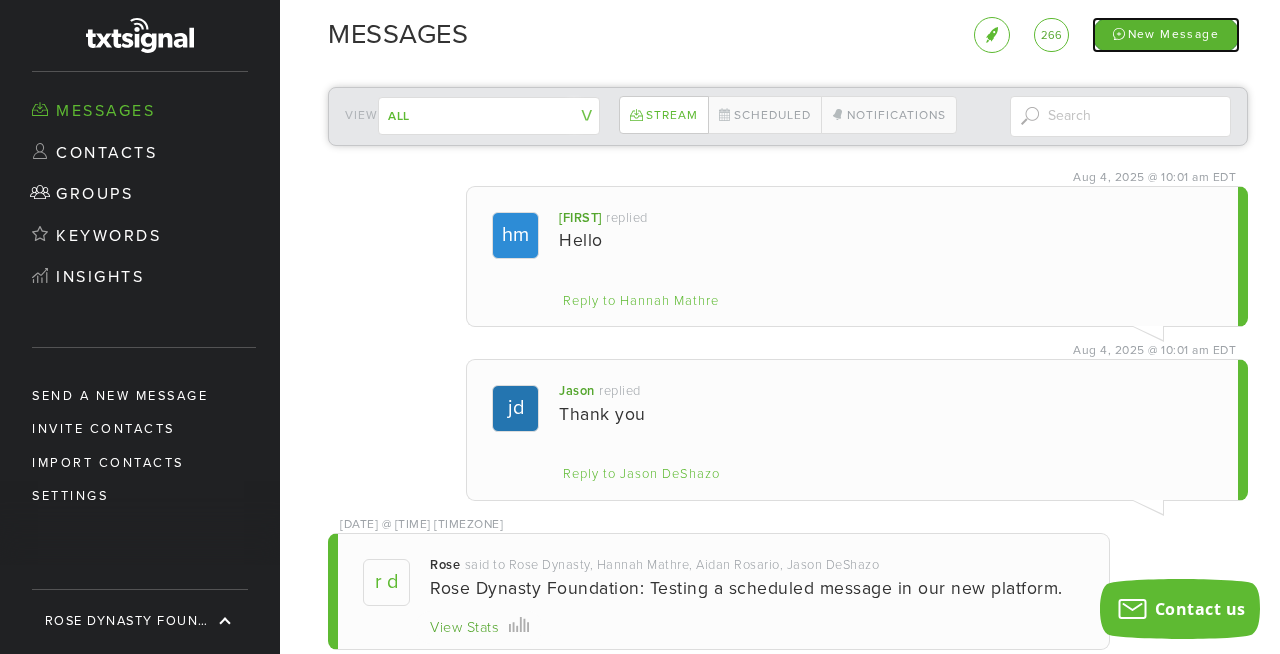 click on "New Message" at bounding box center [1166, 34] 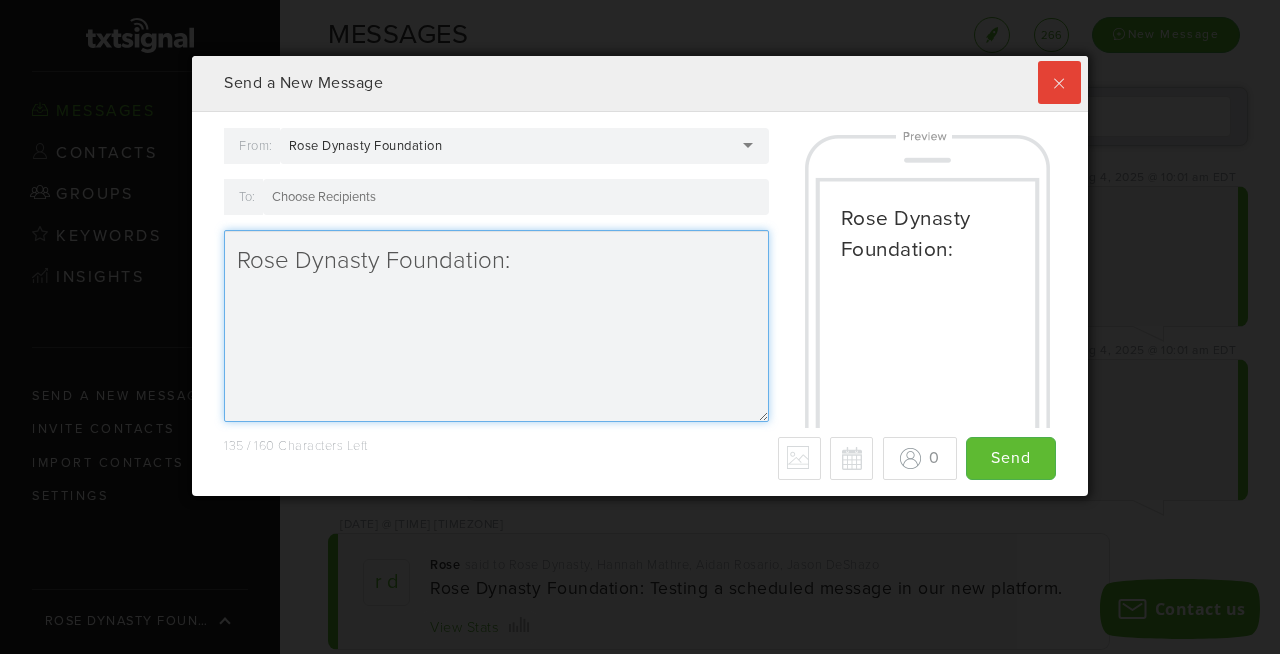scroll, scrollTop: 999560, scrollLeft: 999104, axis: both 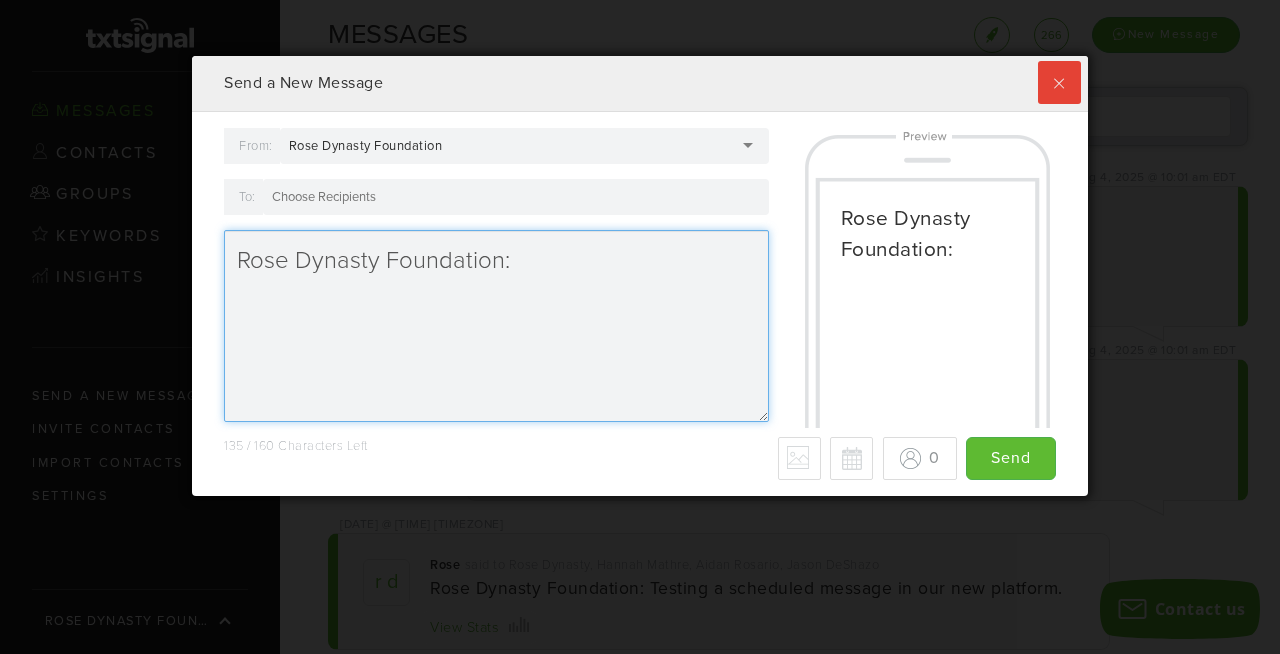 drag, startPoint x: 527, startPoint y: 270, endPoint x: 386, endPoint y: 279, distance: 141.28694 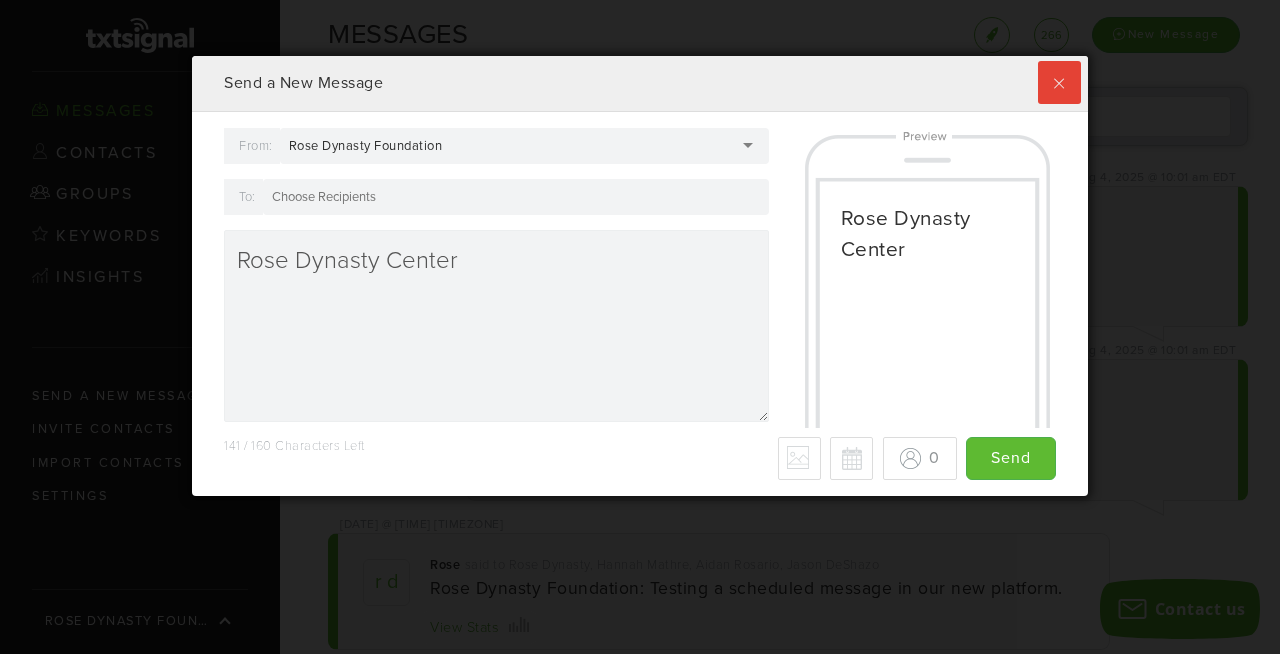 click at bounding box center [516, 197] 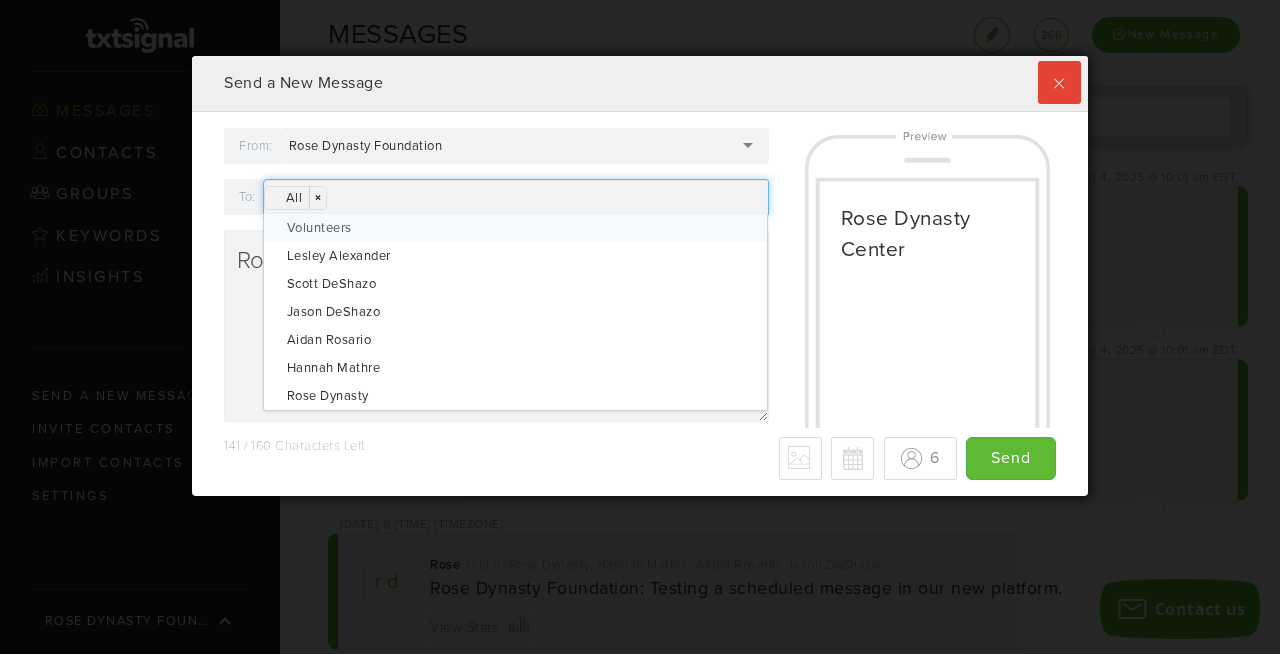 scroll, scrollTop: 999560, scrollLeft: 999104, axis: both 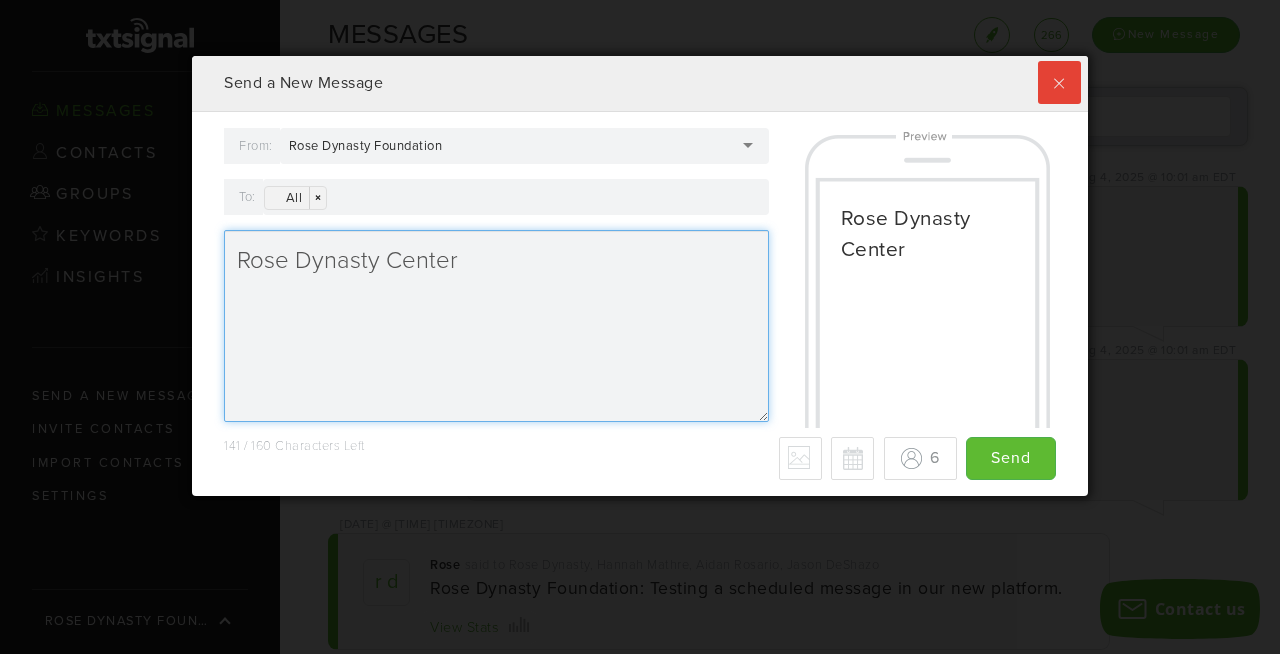 click on "Rose Dynasty Center" at bounding box center [496, 326] 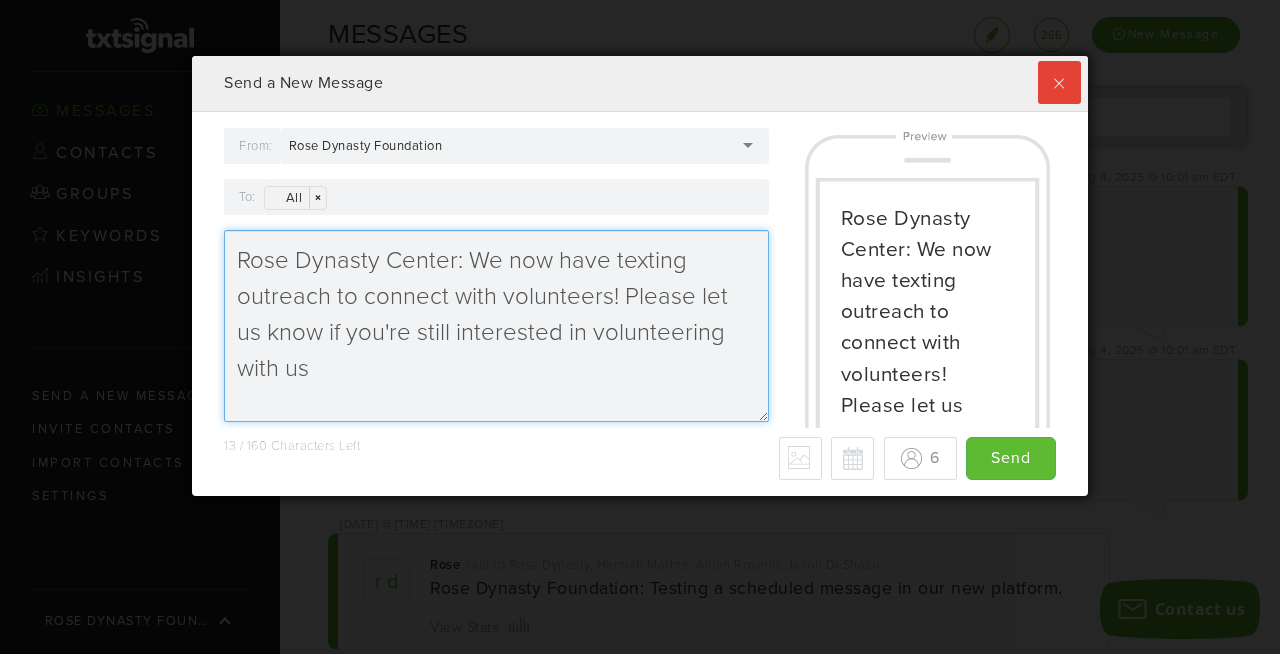 click on "Rose Dynasty Center: We now have texting outreach to connect with volunteers! Please let us know if you're still interested in volunteering with us" at bounding box center [496, 326] 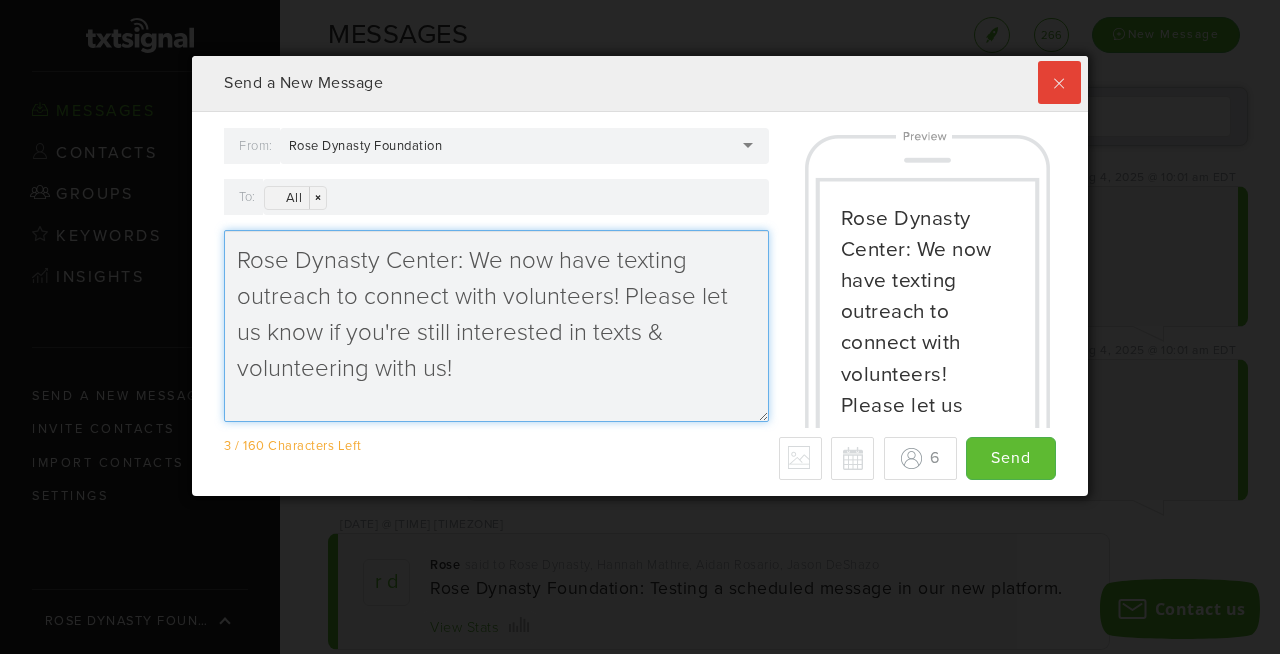 paste on "https://signup.com/go/awKwuyP" 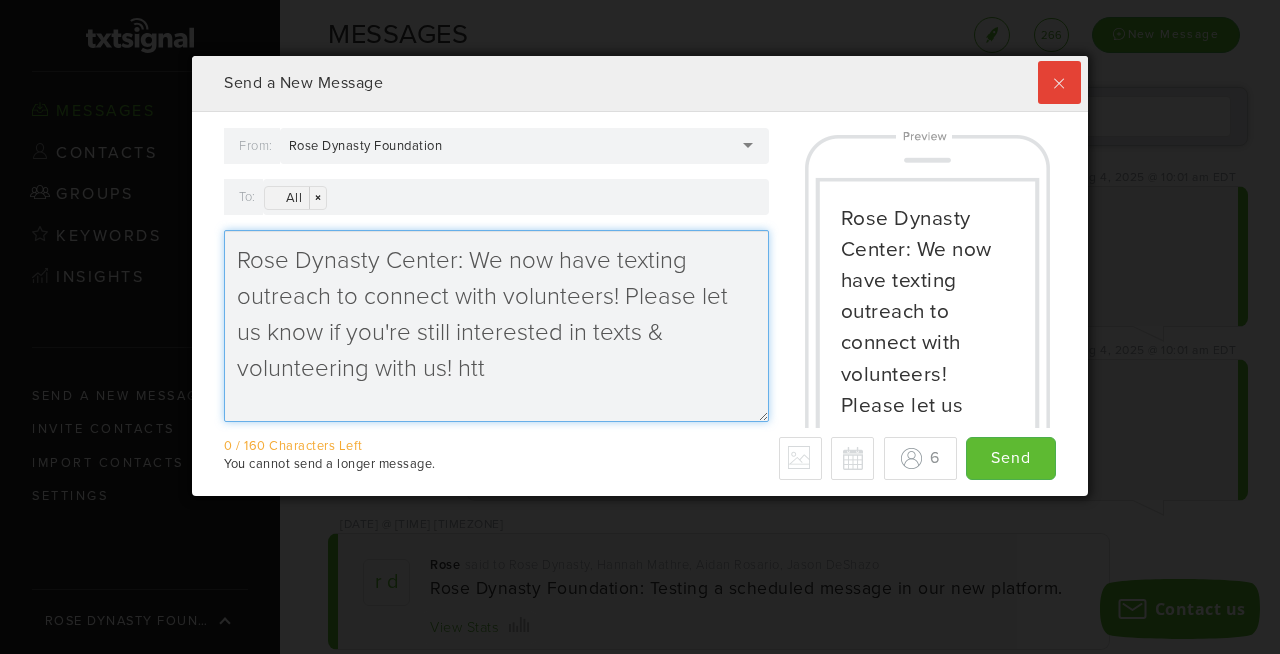 drag, startPoint x: 334, startPoint y: 297, endPoint x: 217, endPoint y: 297, distance: 117 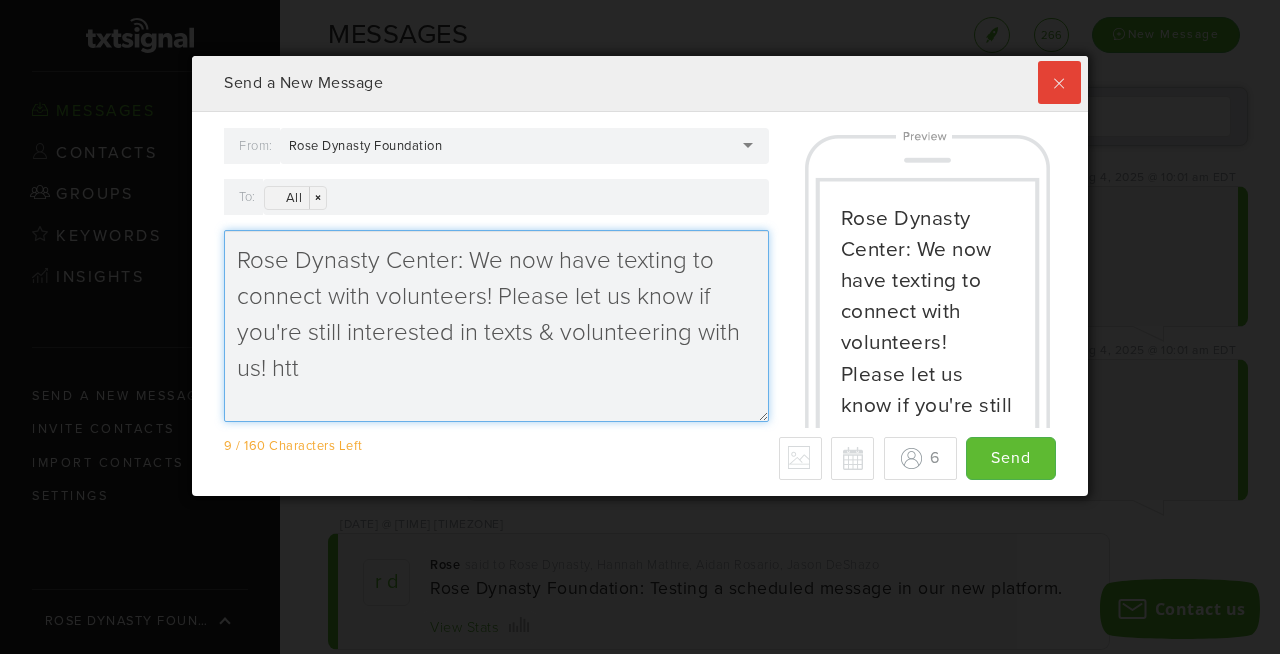 click on "Rose Dynasty Center: We now have texting to connect with volunteers! Please let us know if you're still interested in texts & volunteering with us! htt" at bounding box center [496, 326] 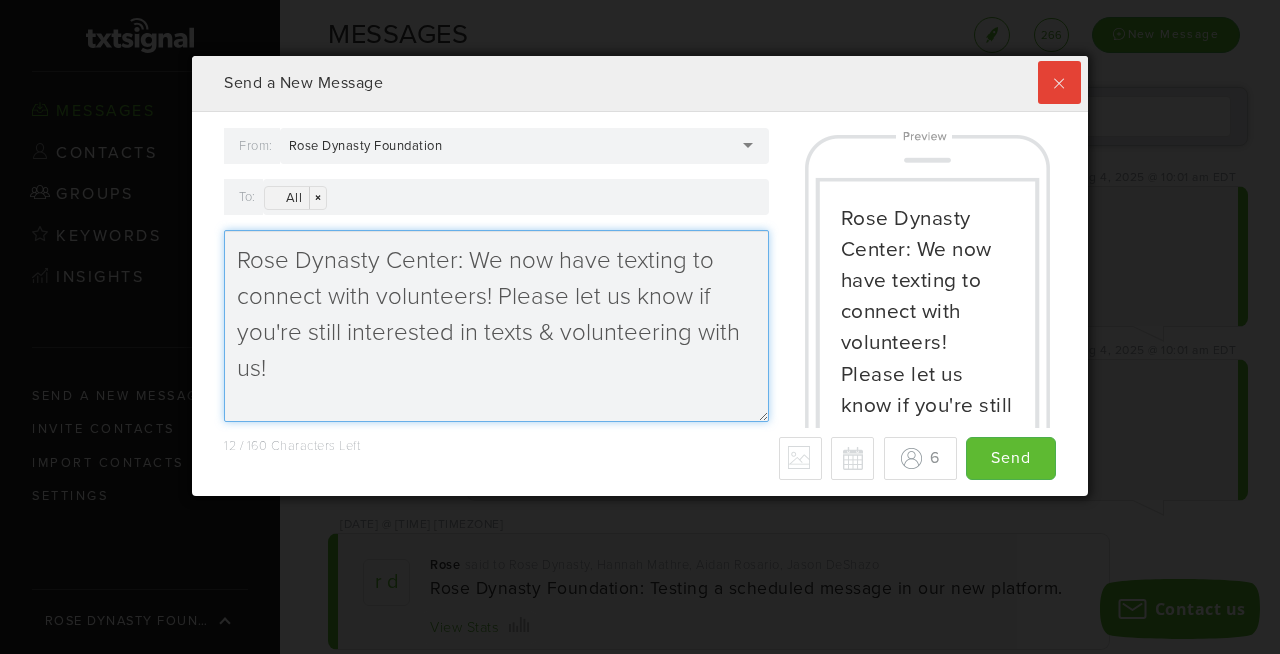 paste on "https://signup.com/go/awKwuyP" 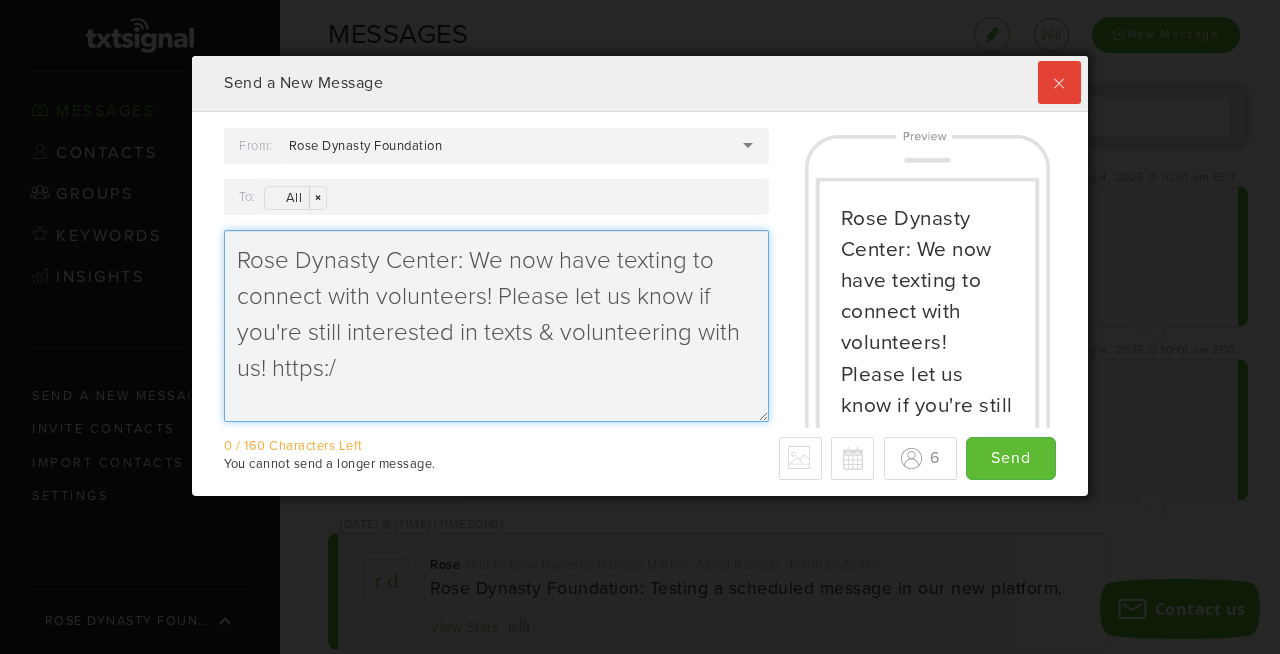 drag, startPoint x: 575, startPoint y: 297, endPoint x: 487, endPoint y: 299, distance: 88.02273 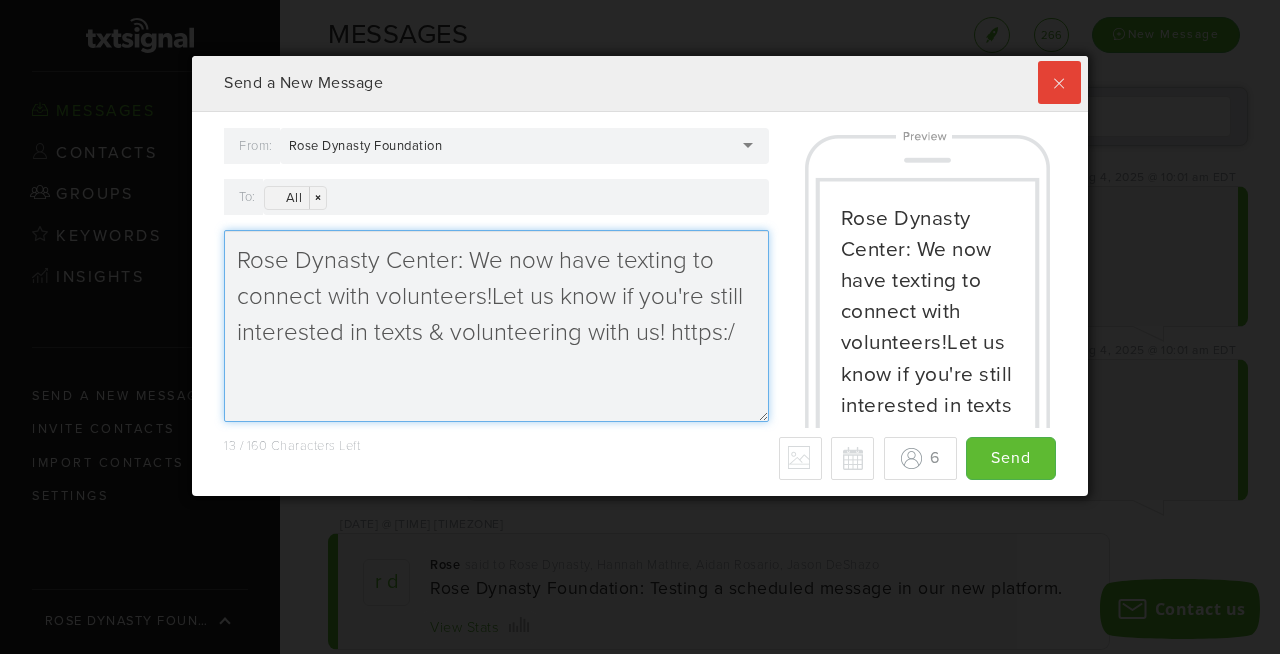 click on "Rose Dynasty Center: We now have texting to connect with volunteers!Let us know if you're still interested in texts & volunteering with us! https:/" at bounding box center (496, 326) 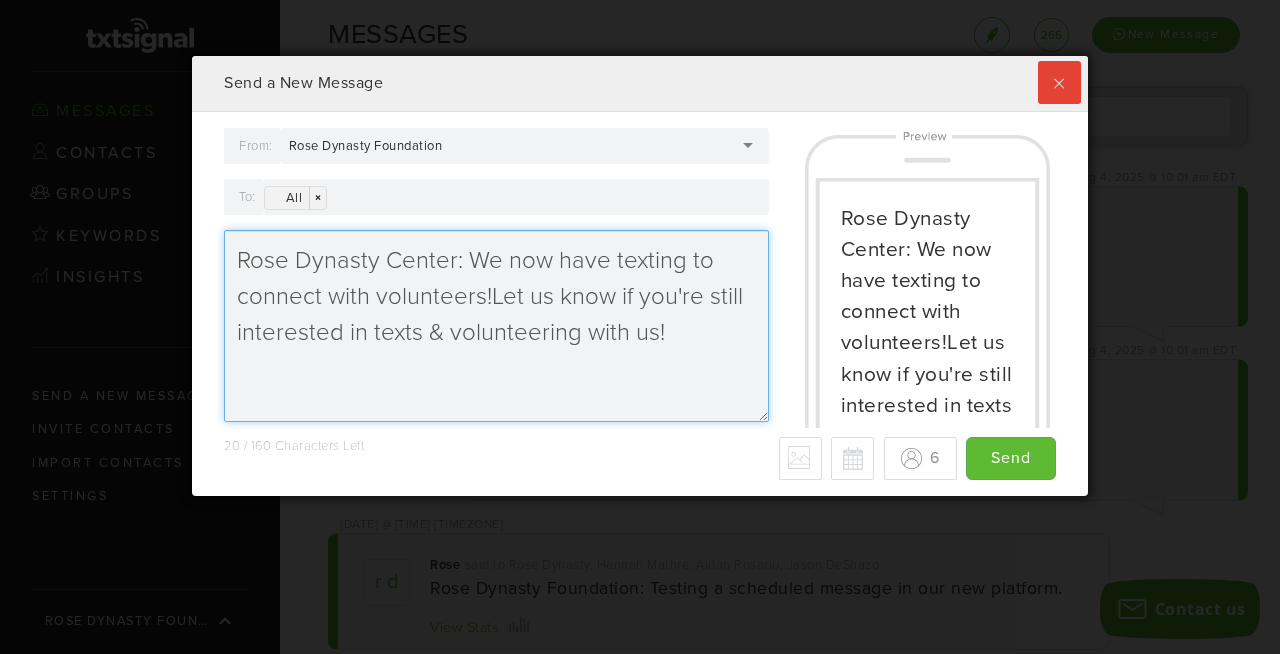 paste on "https://signup.com/go/awKwuyP" 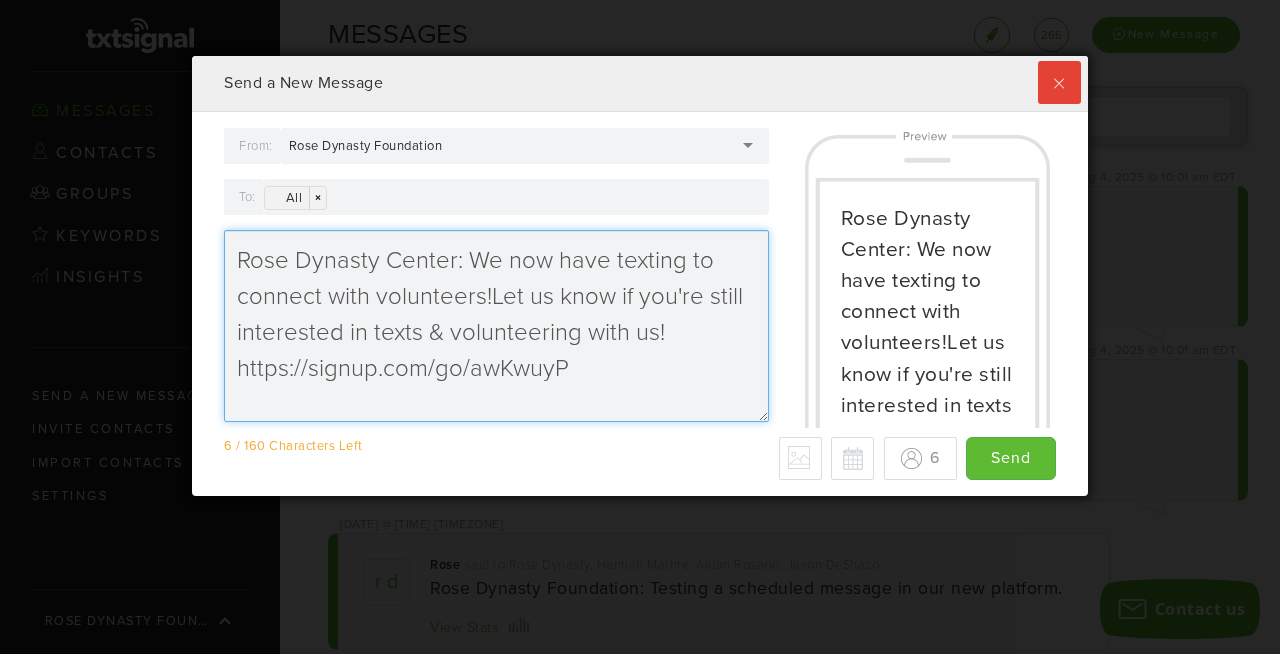 drag, startPoint x: 490, startPoint y: 292, endPoint x: 716, endPoint y: 293, distance: 226.00221 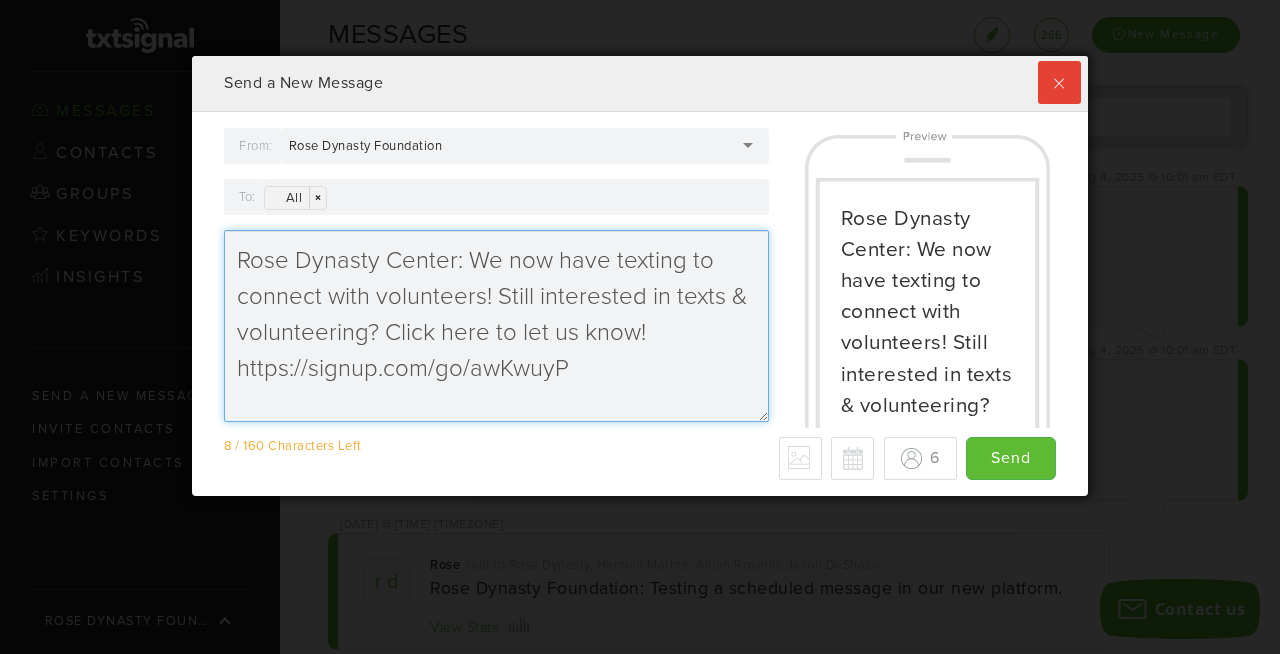 click on "Rose Dynasty Center: We now have texting to connect with volunteers! Still interested in texts & volunteering? Click here to let us know! https://signup.com/go/awKwuyP" at bounding box center (496, 326) 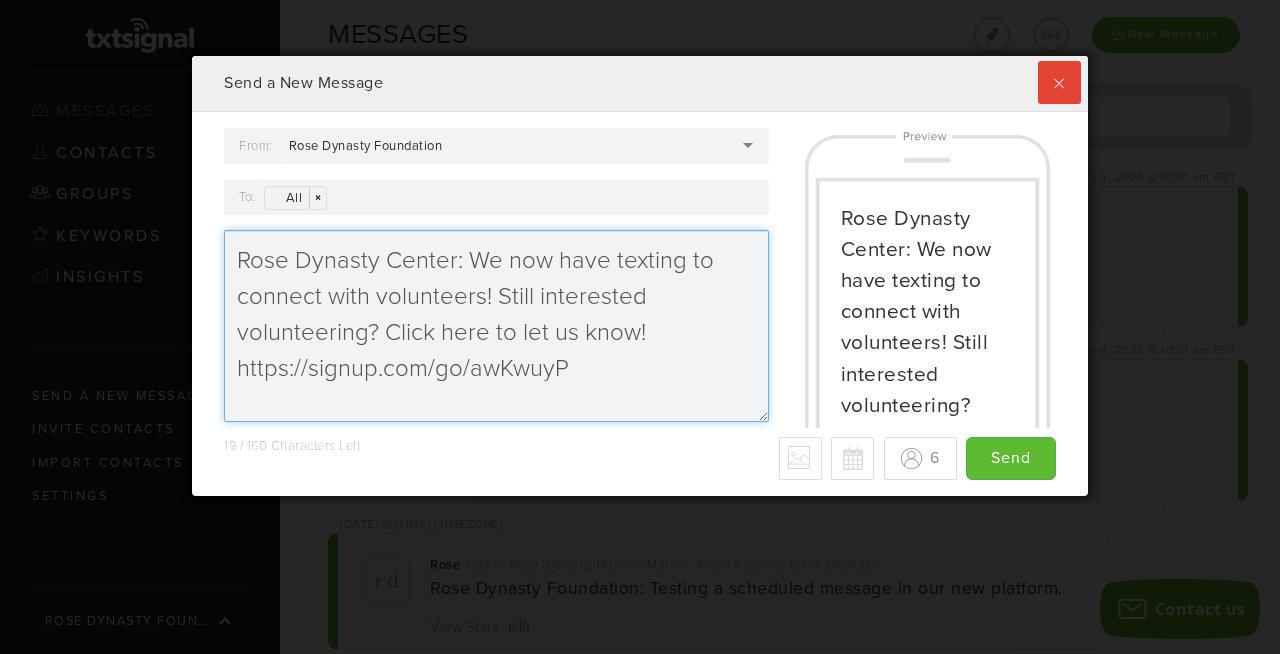 click on "Rose Dynasty Center: We now have texting to connect with volunteers! Still interested volunteering? Click here to let us know! https://signup.com/go/awKwuyP" at bounding box center (496, 326) 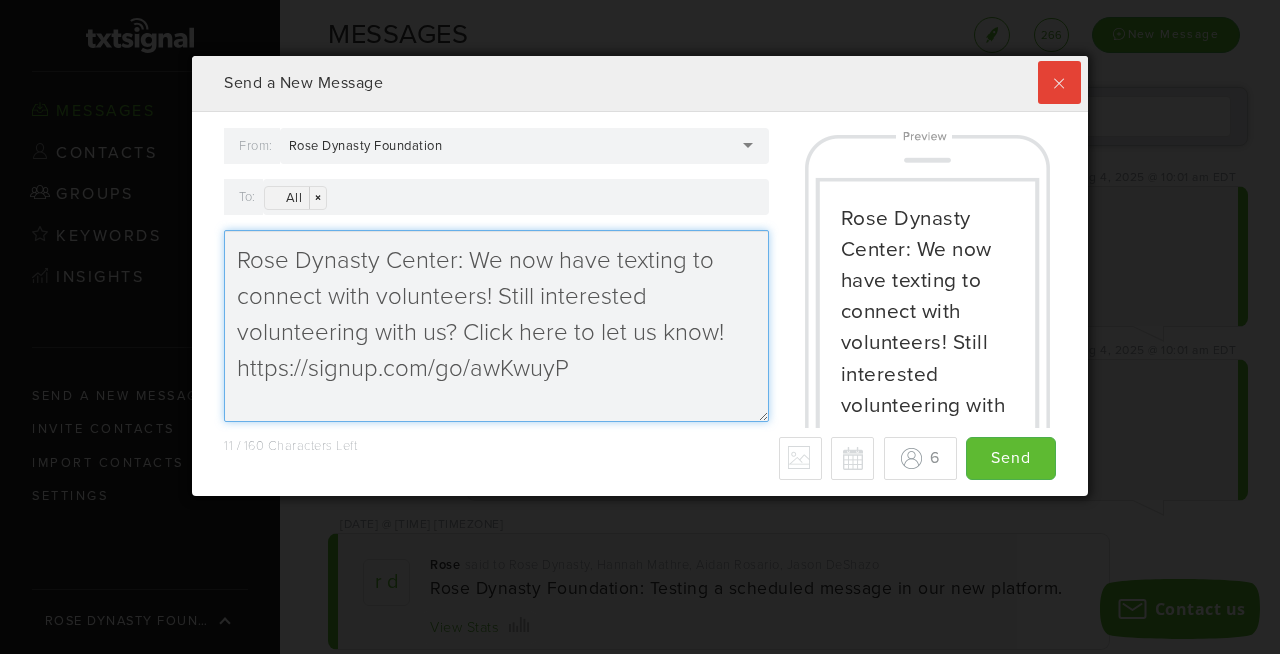 click on "Rose Dynasty Center: We now have texting to connect with volunteers! Still interested volunteering with us? Click here to let us know! https://signup.com/go/awKwuyP" at bounding box center (496, 326) 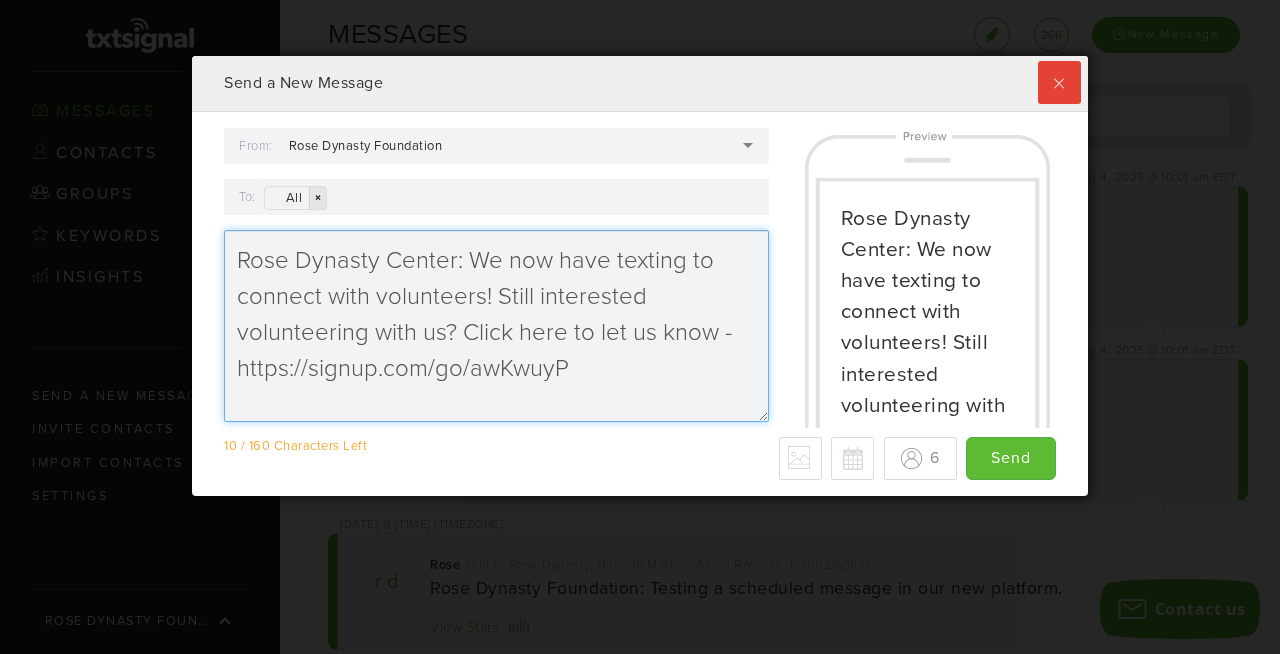type on "Rose Dynasty Center: We now have texting to connect with volunteers! Still interested volunteering with us? Click here to let us know - https://signup.com/go/awKwuyP" 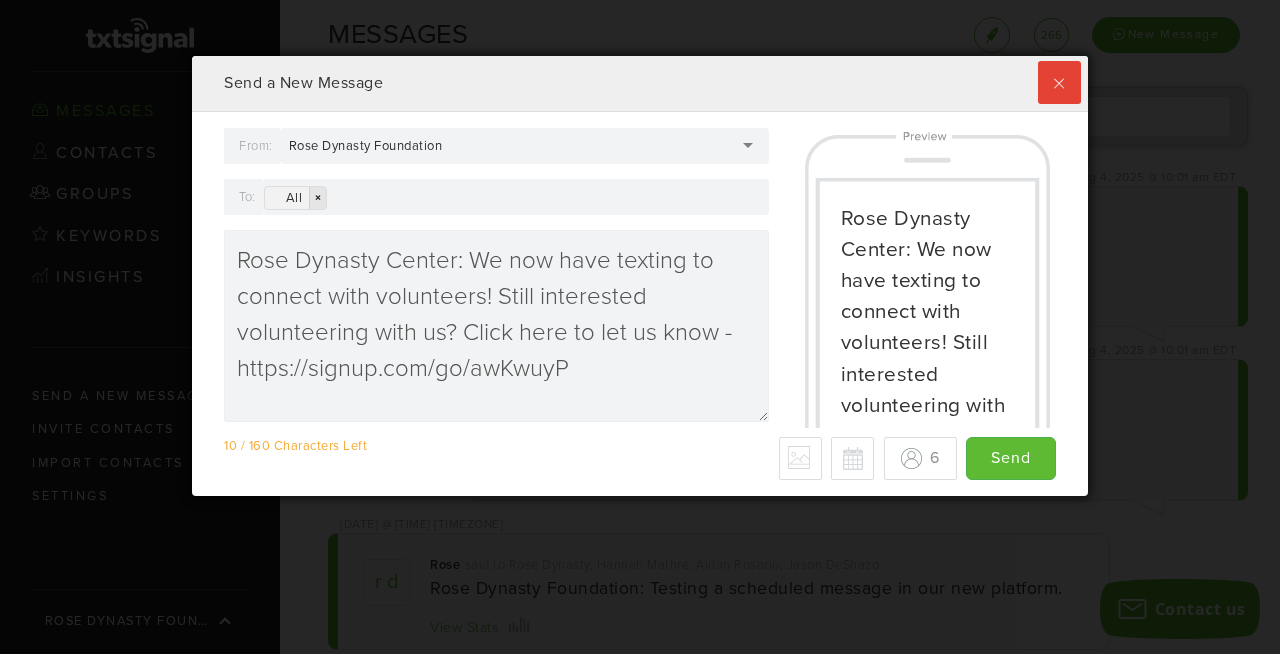 click on "×" at bounding box center [317, 198] 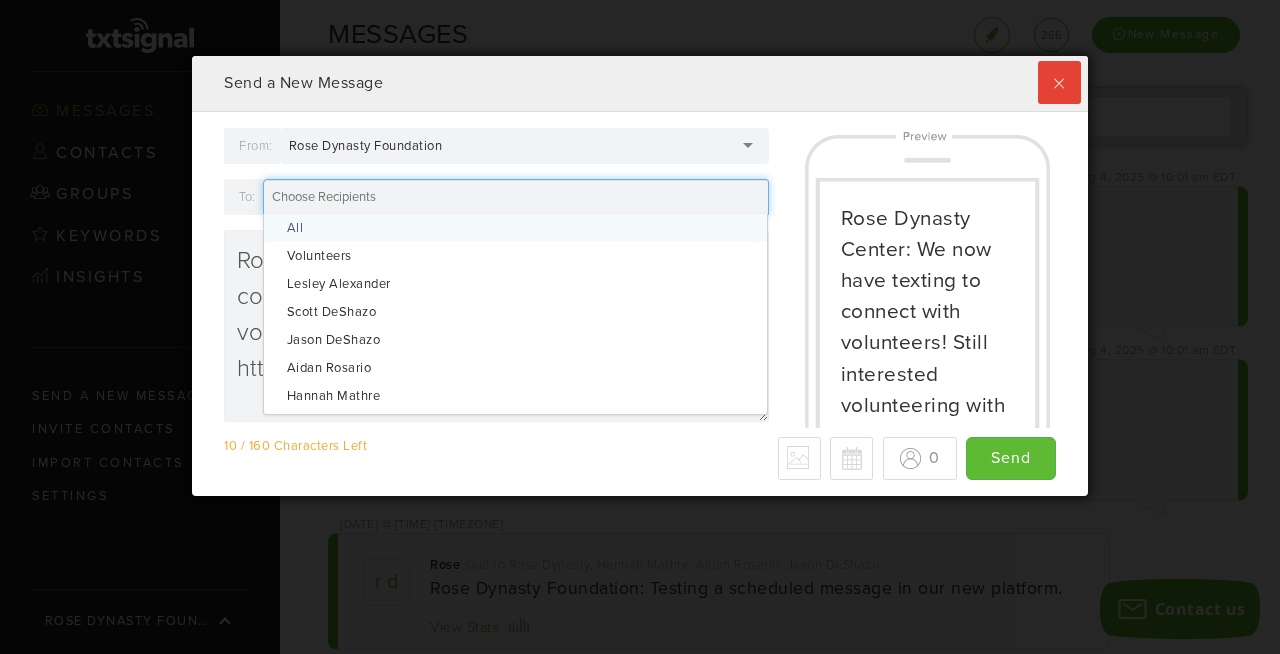 scroll, scrollTop: 999560, scrollLeft: 999104, axis: both 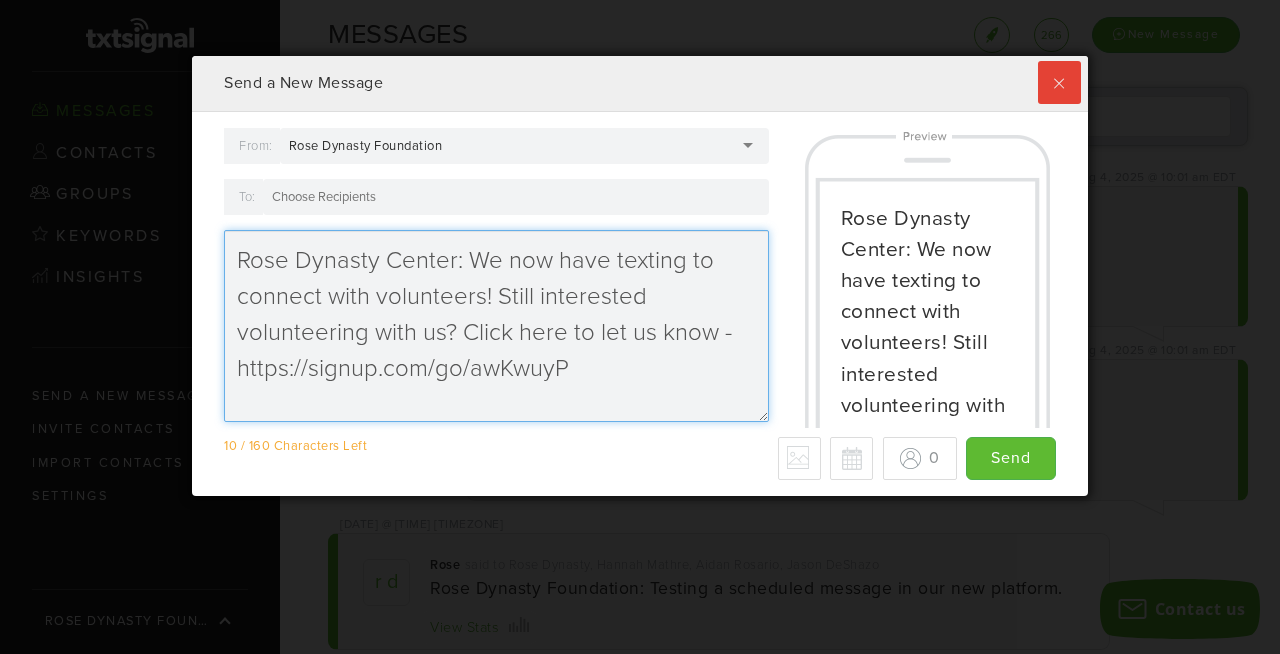 drag, startPoint x: 622, startPoint y: 377, endPoint x: 180, endPoint y: 195, distance: 478.00418 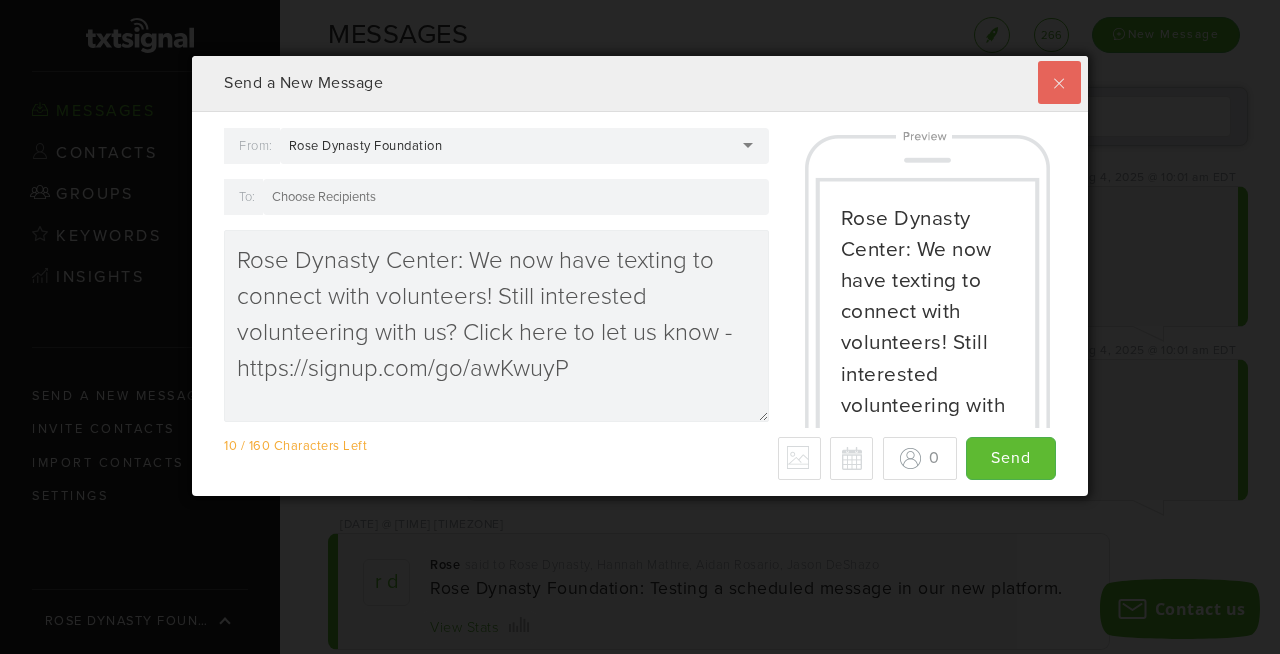 click at bounding box center (1059, 82) 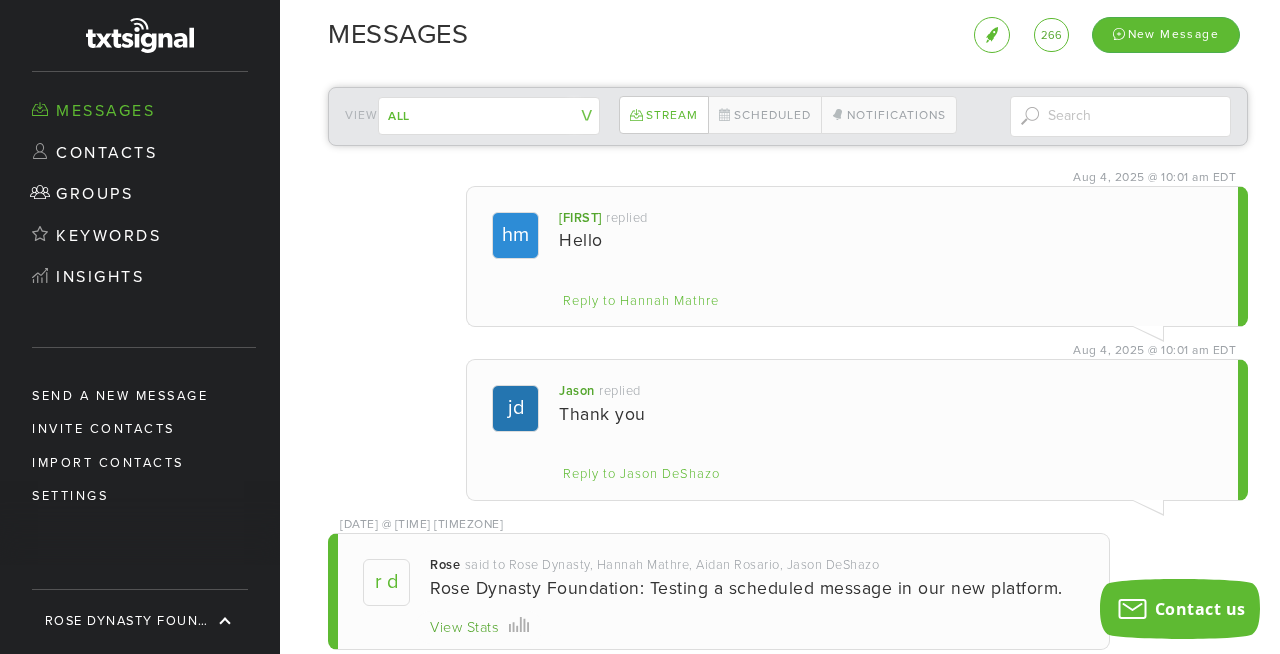click on "View
All
Volunteers ------------- Contacts not in a group" at bounding box center (456, 116) 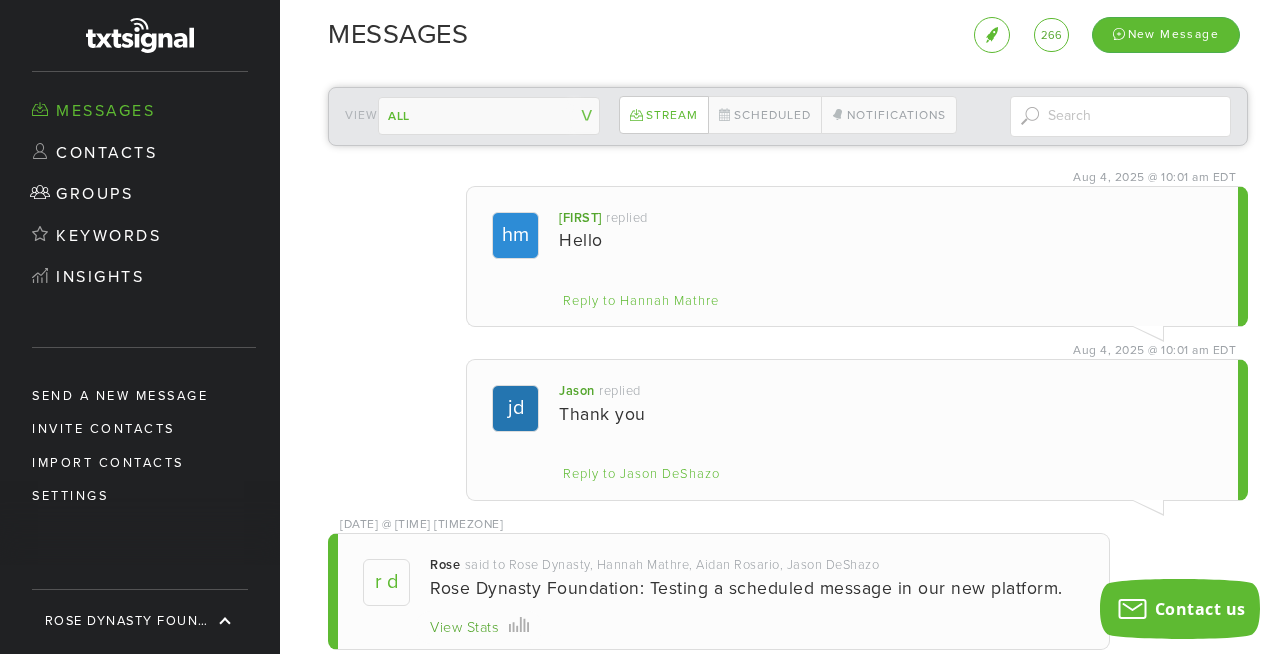 click on "All
Volunteers ------------- Contacts not in a group" at bounding box center (489, 116) 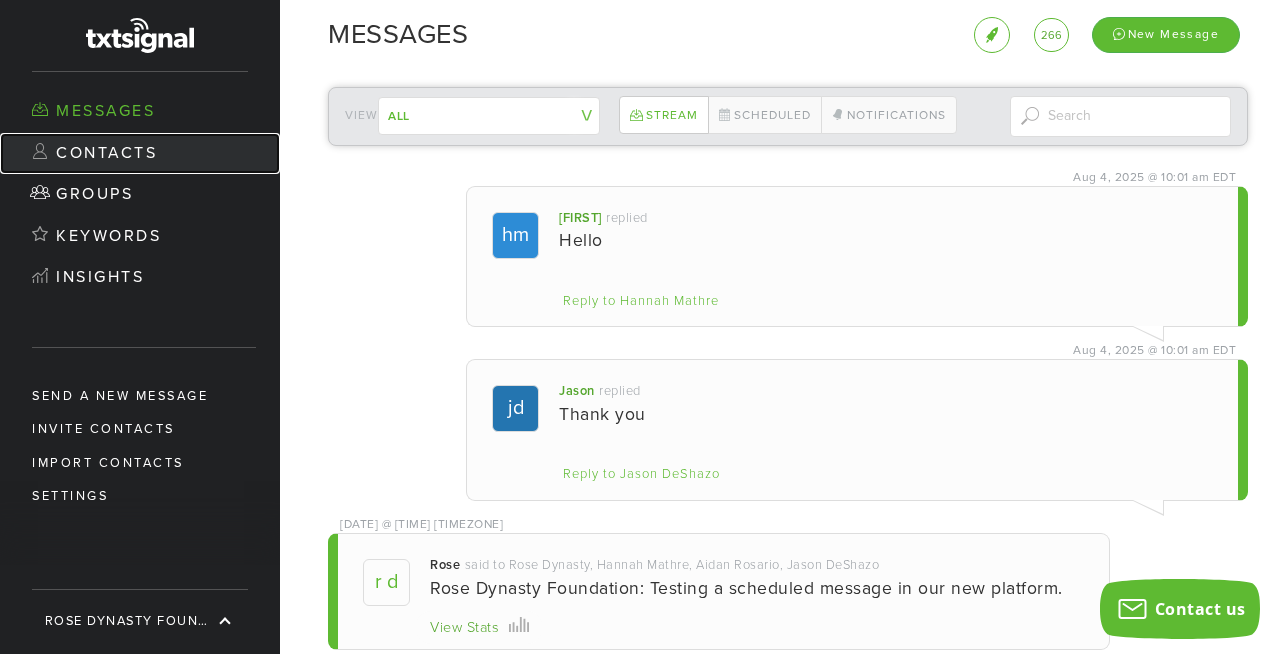 click on "Contacts" at bounding box center [140, 154] 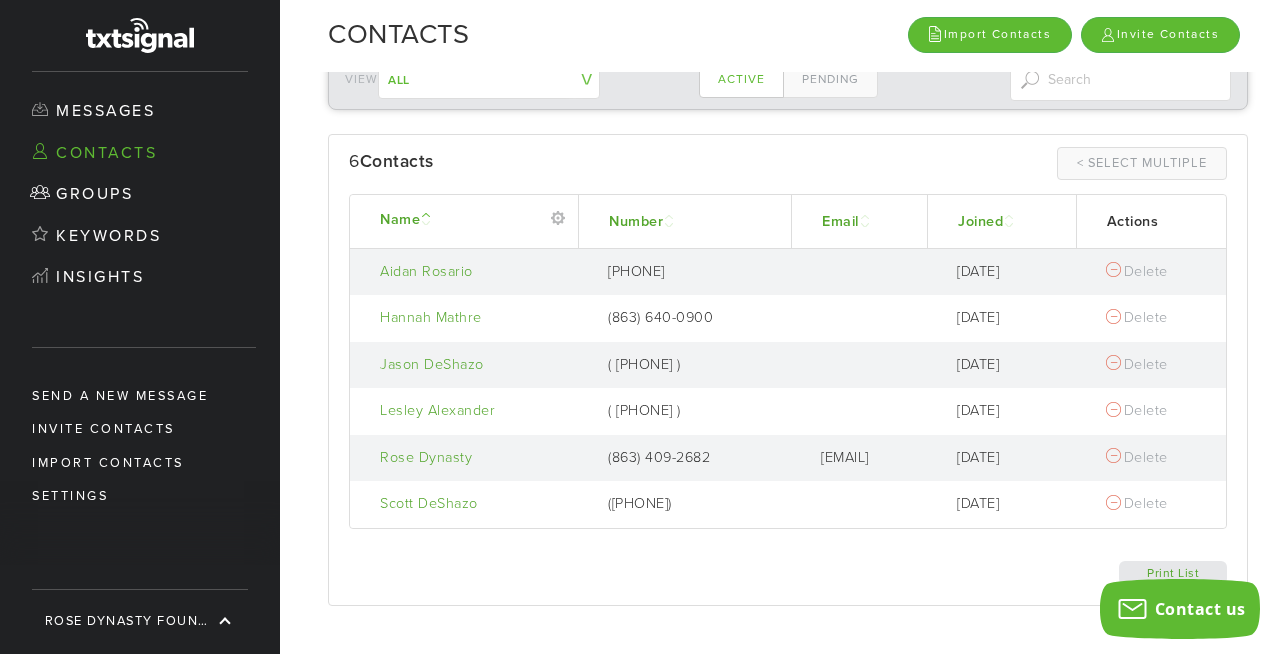 scroll, scrollTop: 0, scrollLeft: 0, axis: both 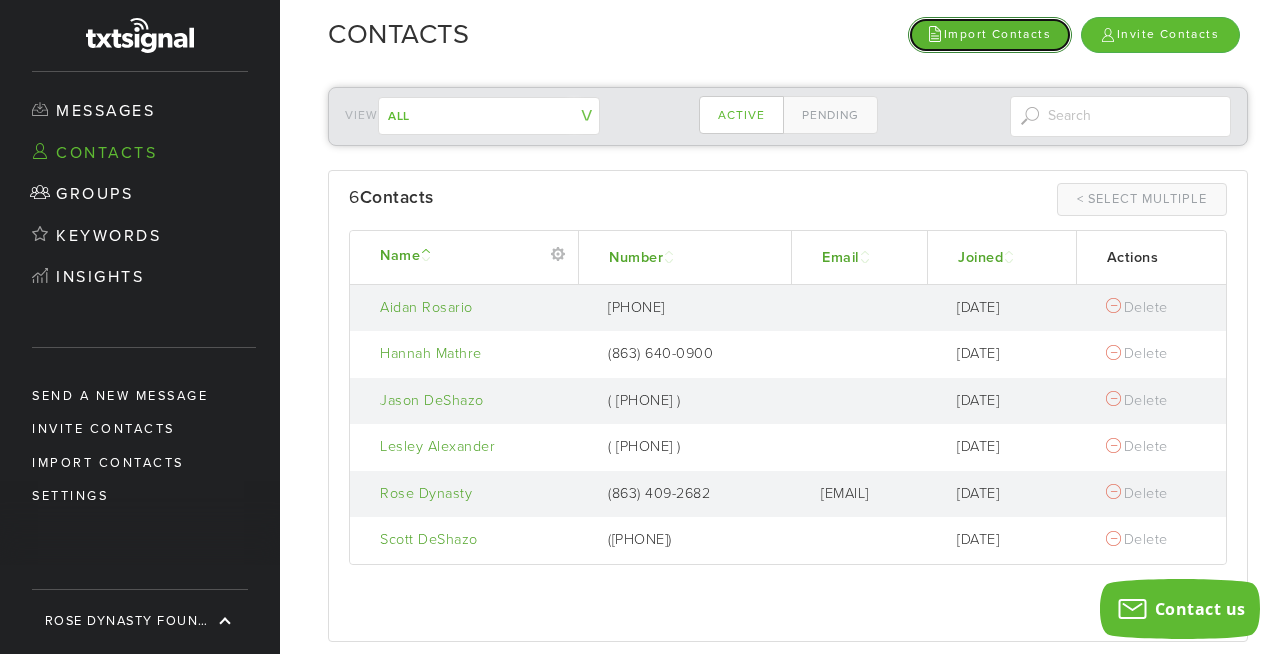 click on "Import Contacts" at bounding box center (990, 34) 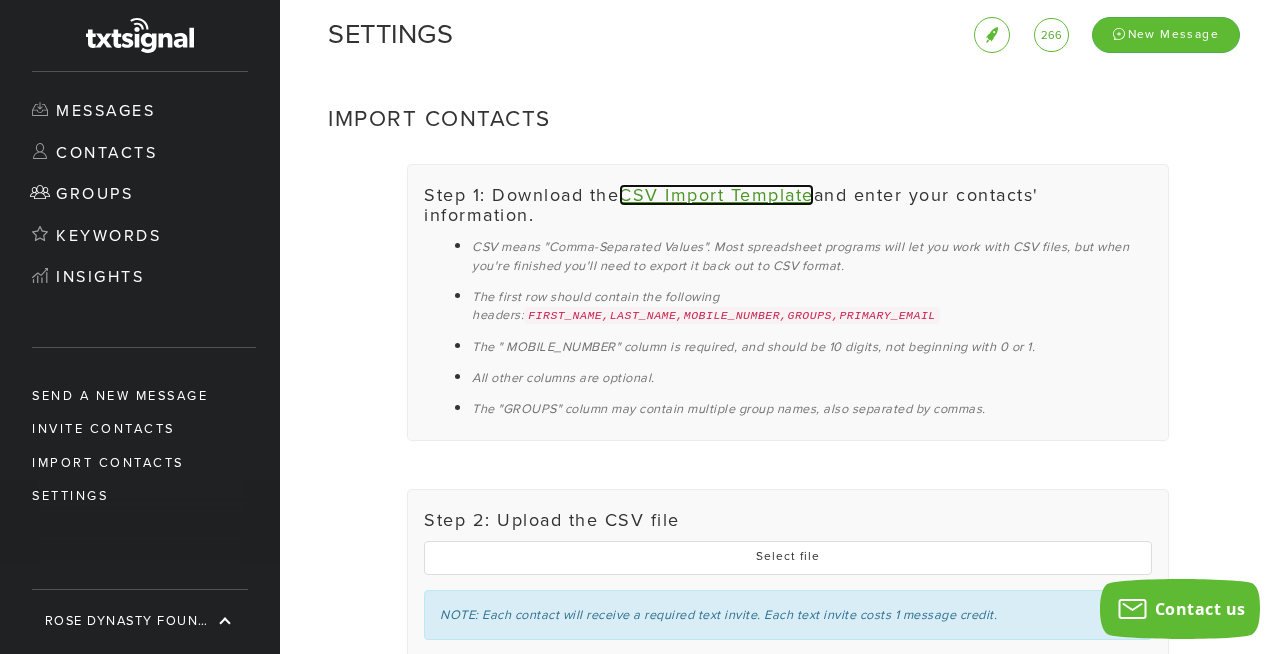 click on "CSV Import Template" at bounding box center [716, 195] 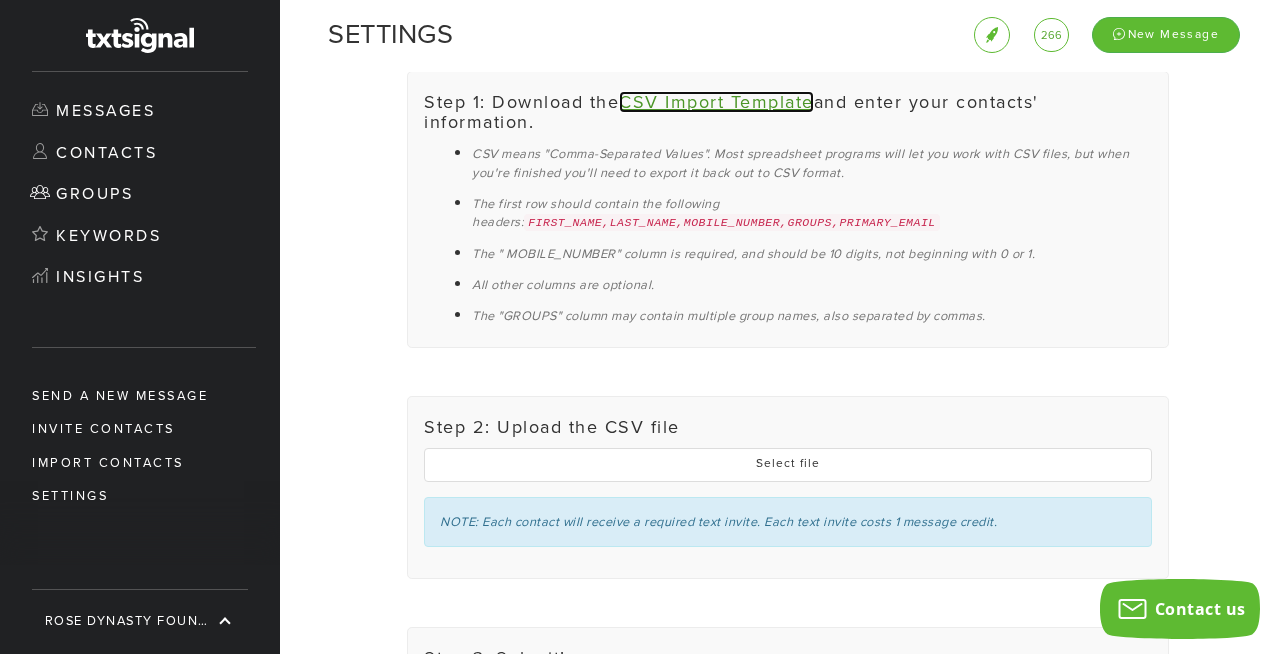 scroll, scrollTop: 109, scrollLeft: 0, axis: vertical 